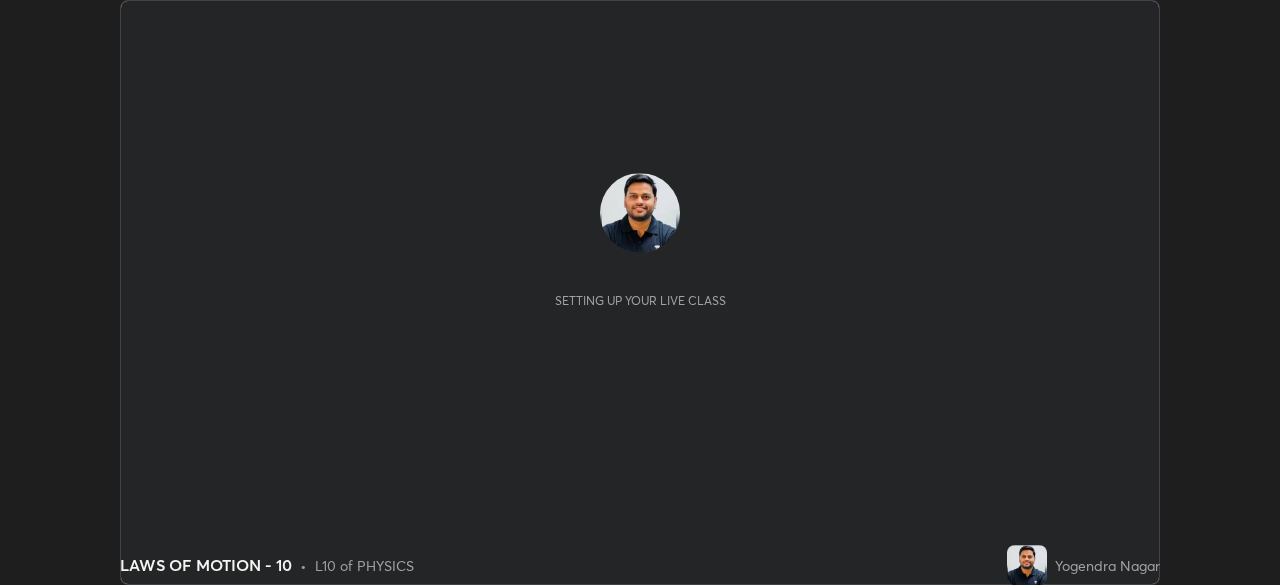 scroll, scrollTop: 0, scrollLeft: 0, axis: both 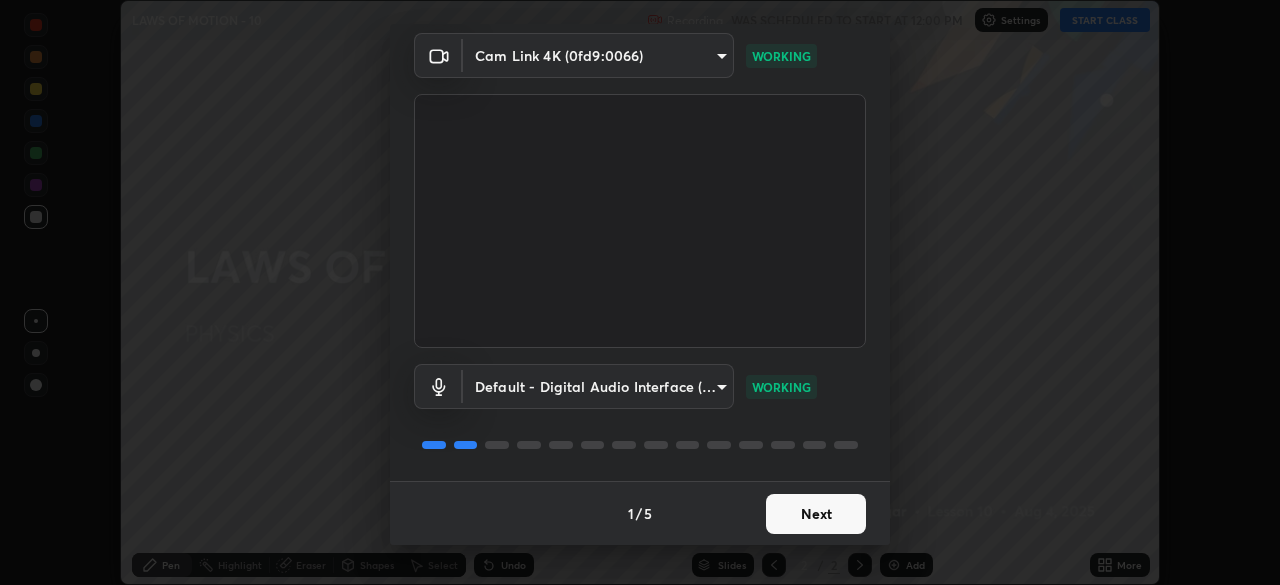 click on "Next" at bounding box center [816, 514] 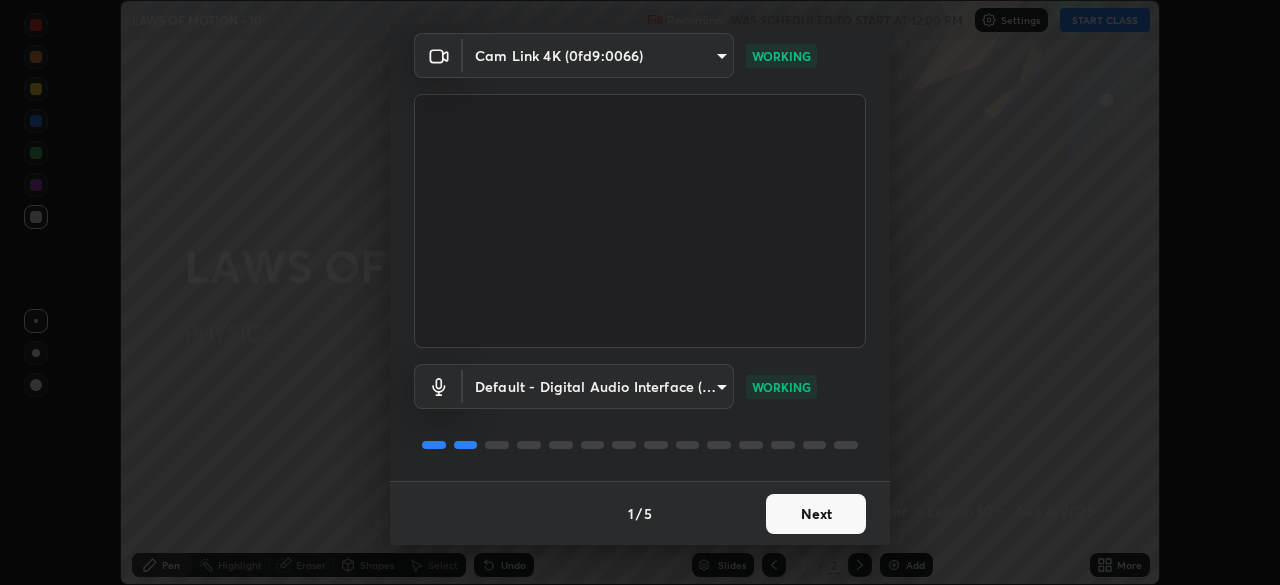 scroll, scrollTop: 0, scrollLeft: 0, axis: both 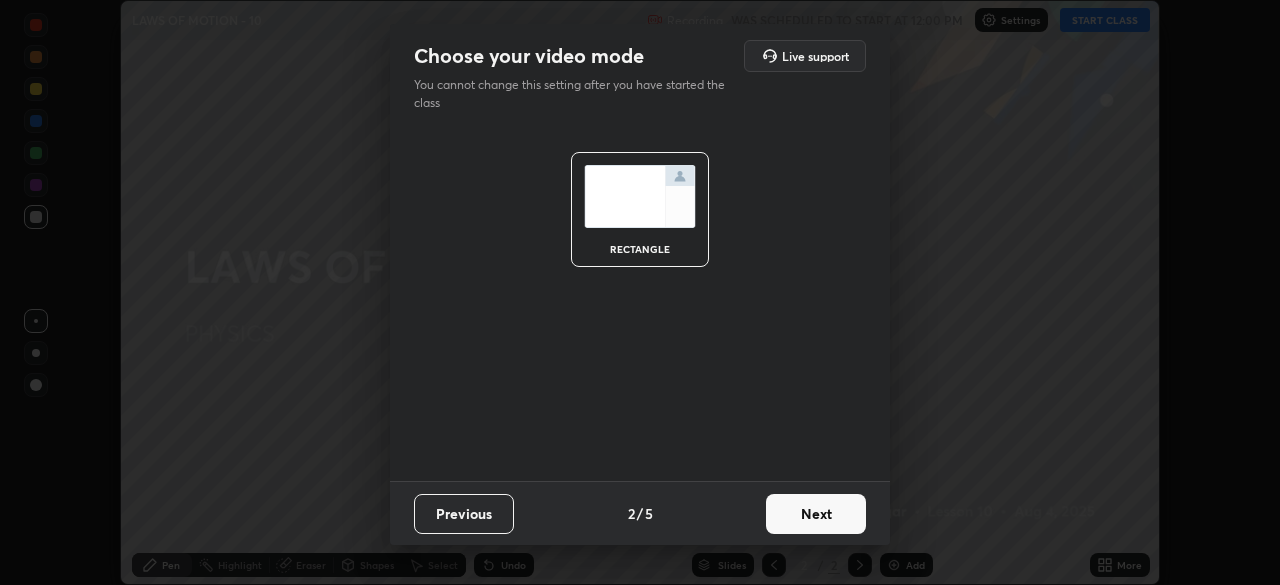 click on "Next" at bounding box center [816, 514] 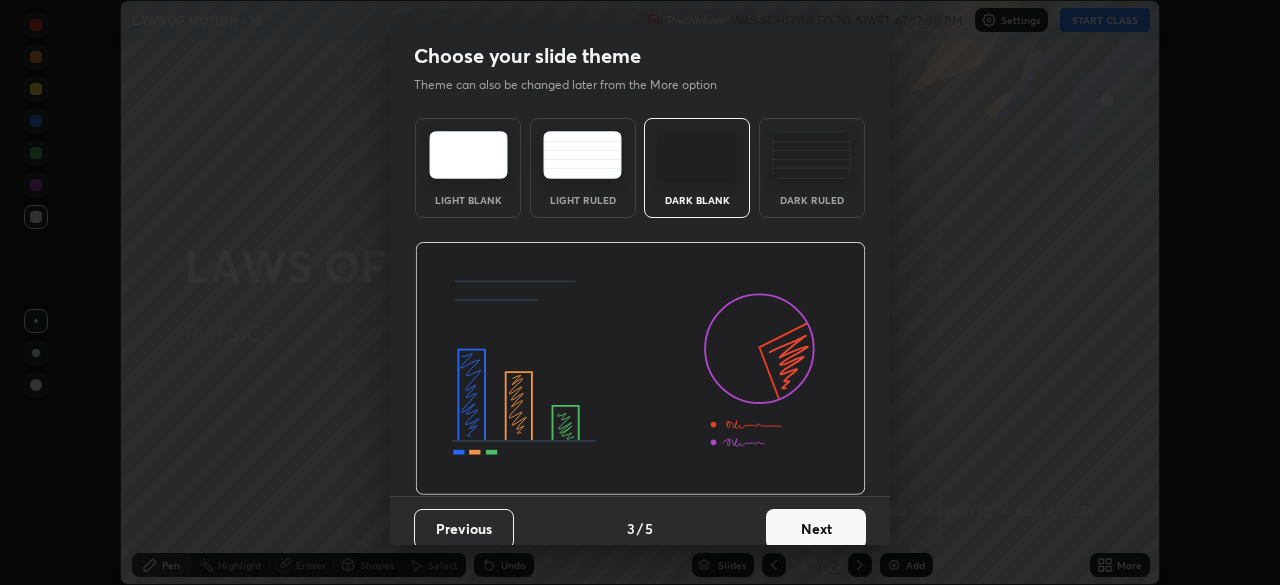 click on "Next" at bounding box center (816, 529) 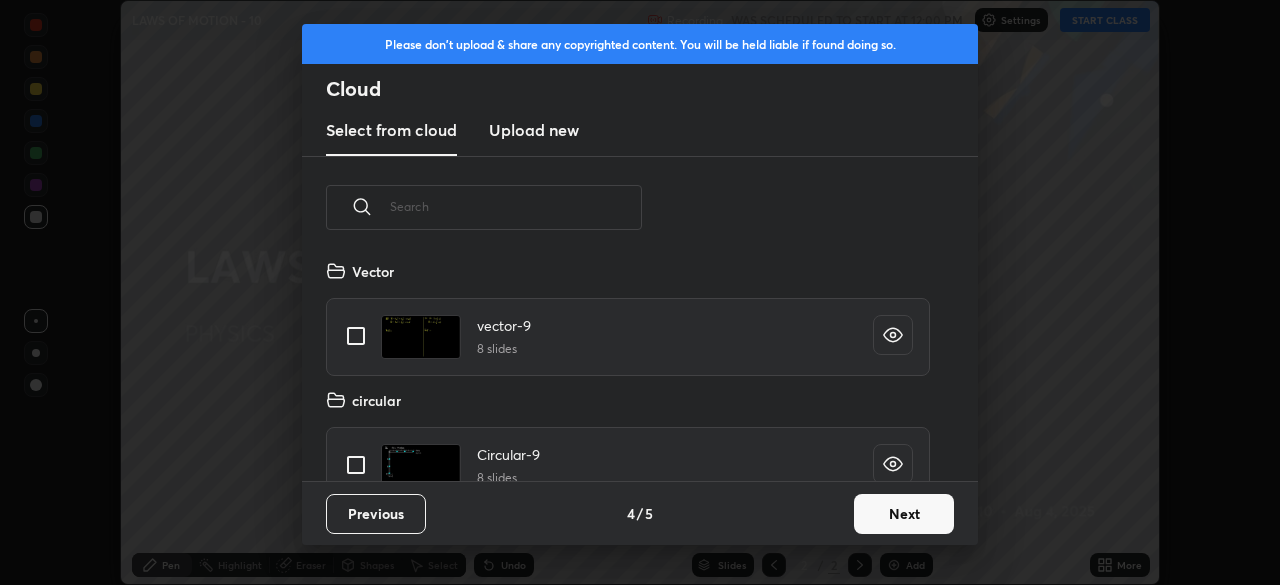 scroll, scrollTop: 7, scrollLeft: 11, axis: both 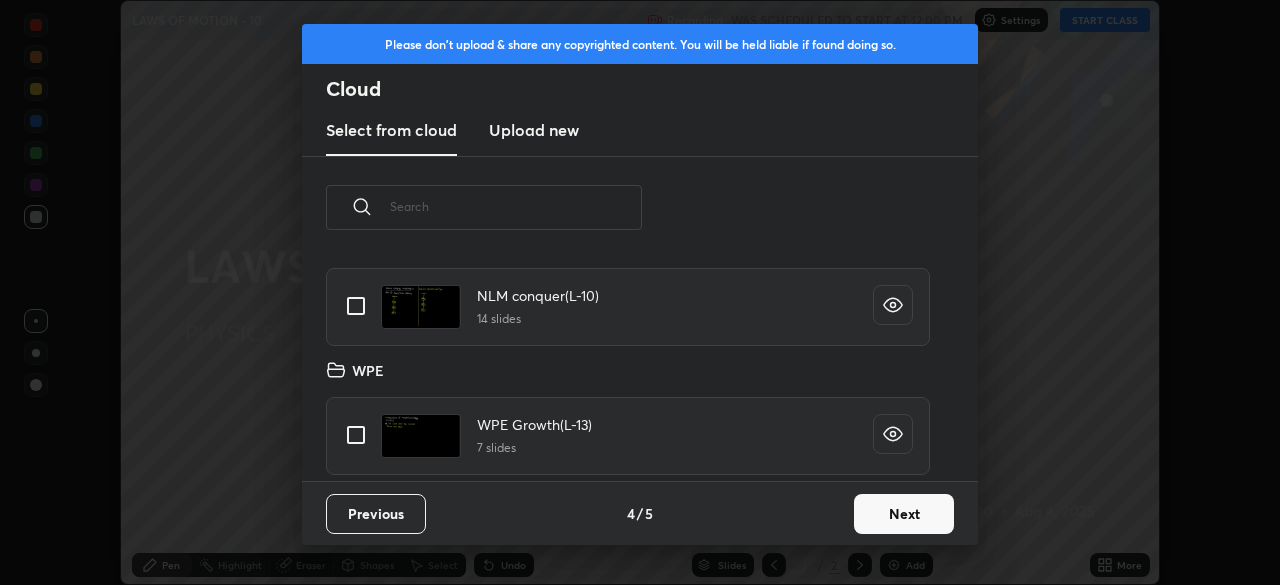 click at bounding box center [356, 306] 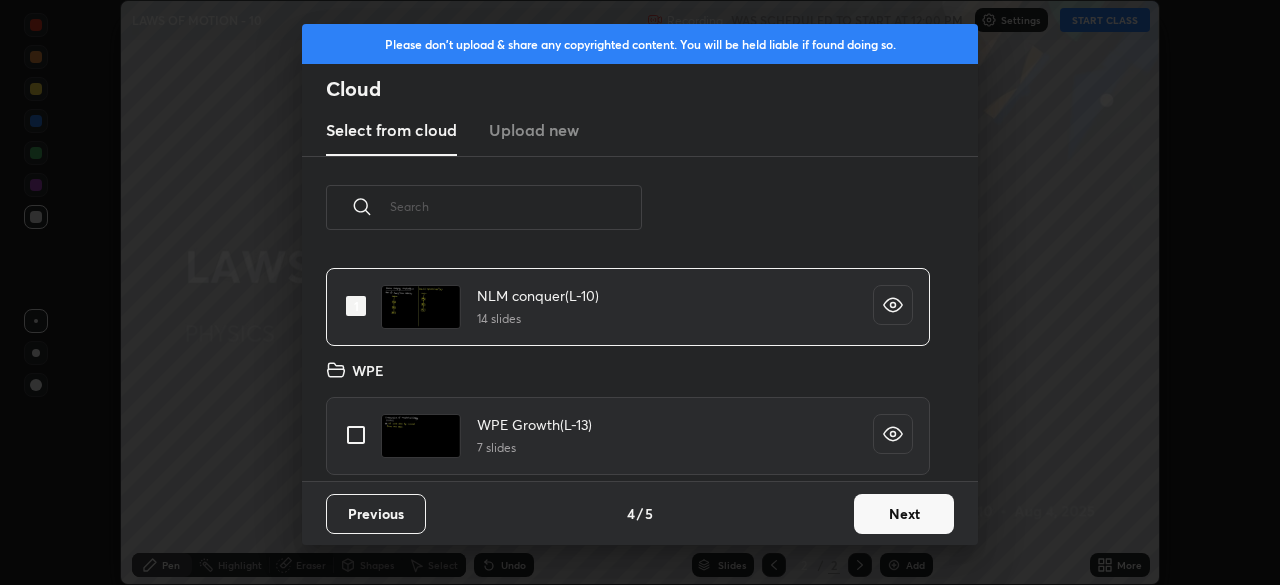 click on "Next" at bounding box center [904, 514] 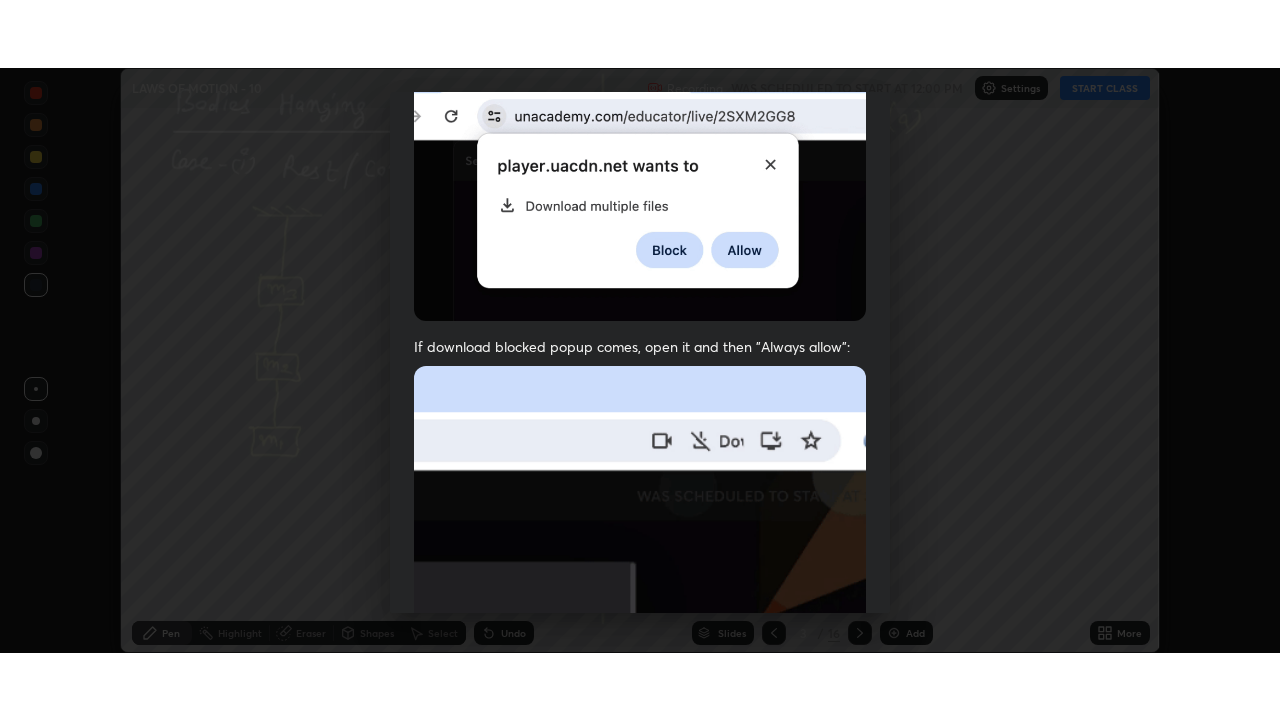scroll, scrollTop: 479, scrollLeft: 0, axis: vertical 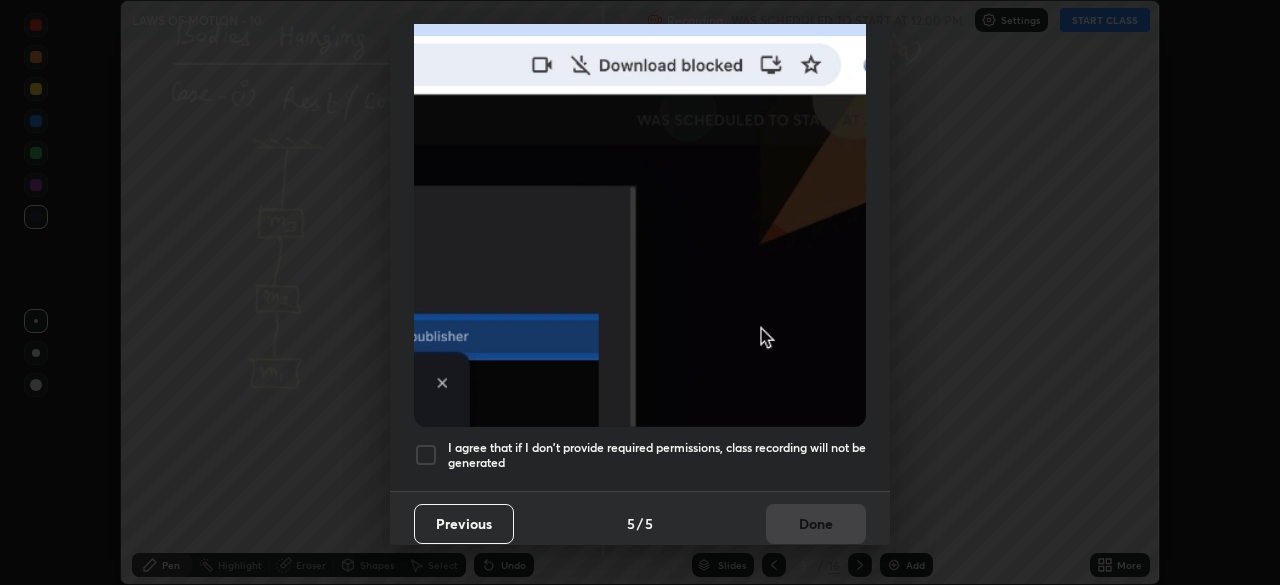 click at bounding box center (426, 455) 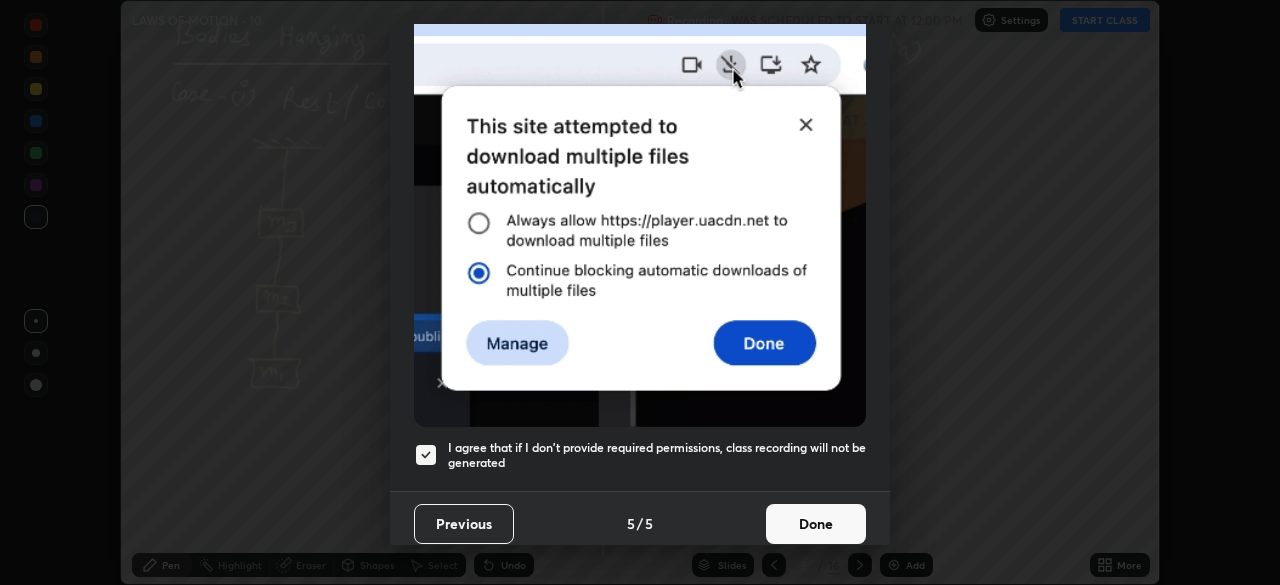 click on "Done" at bounding box center (816, 524) 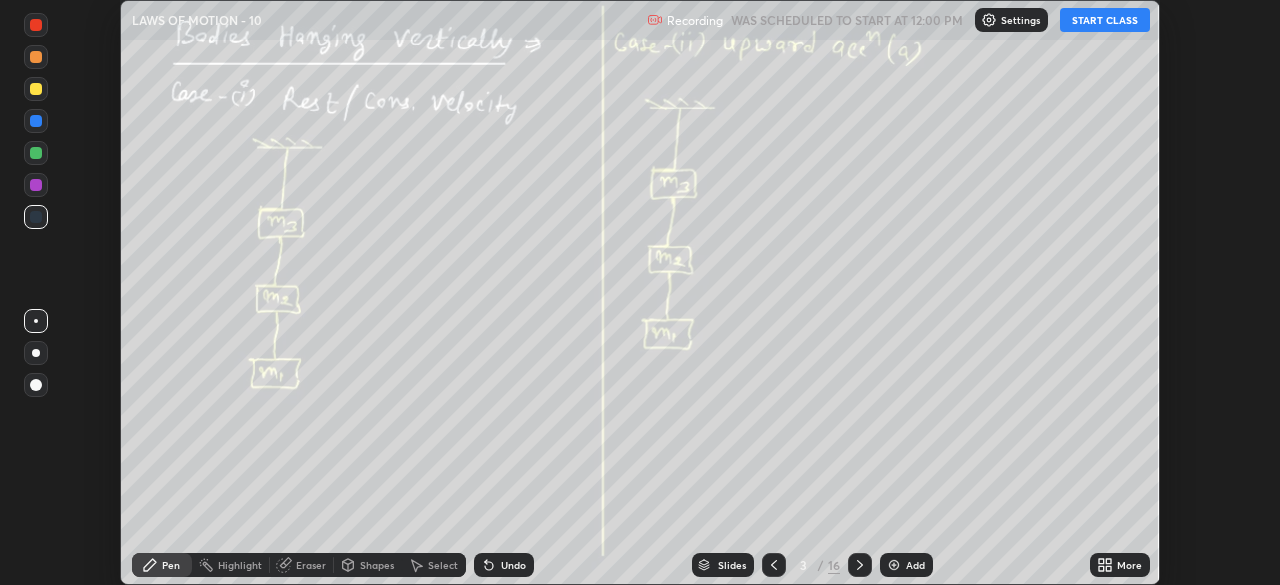 click 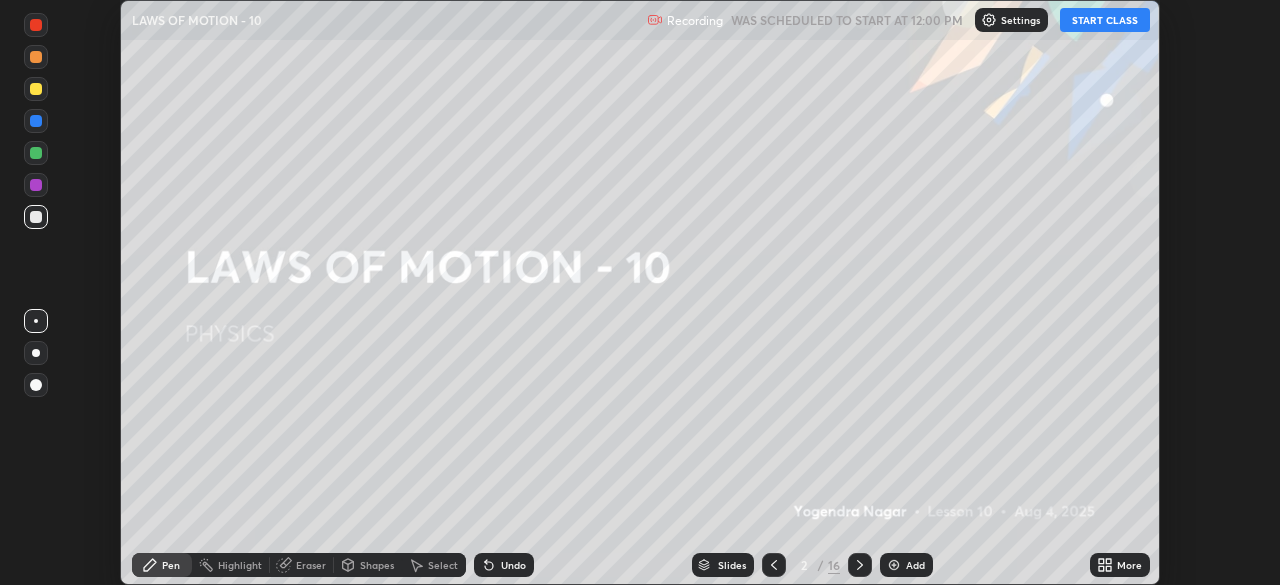 click on "START CLASS" at bounding box center [1105, 20] 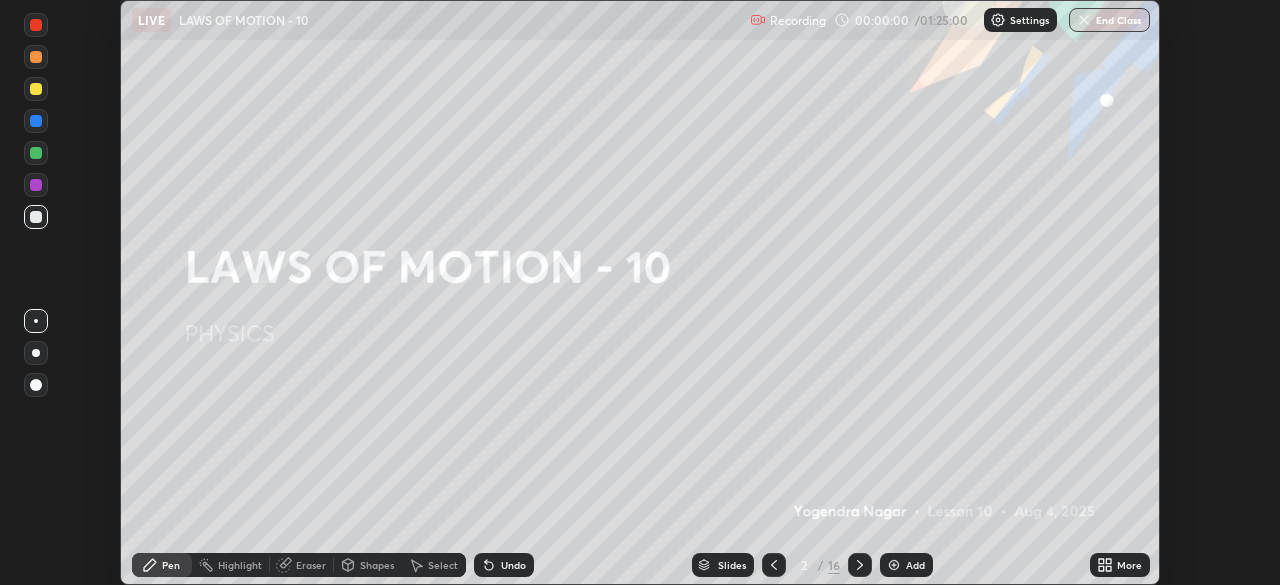 click 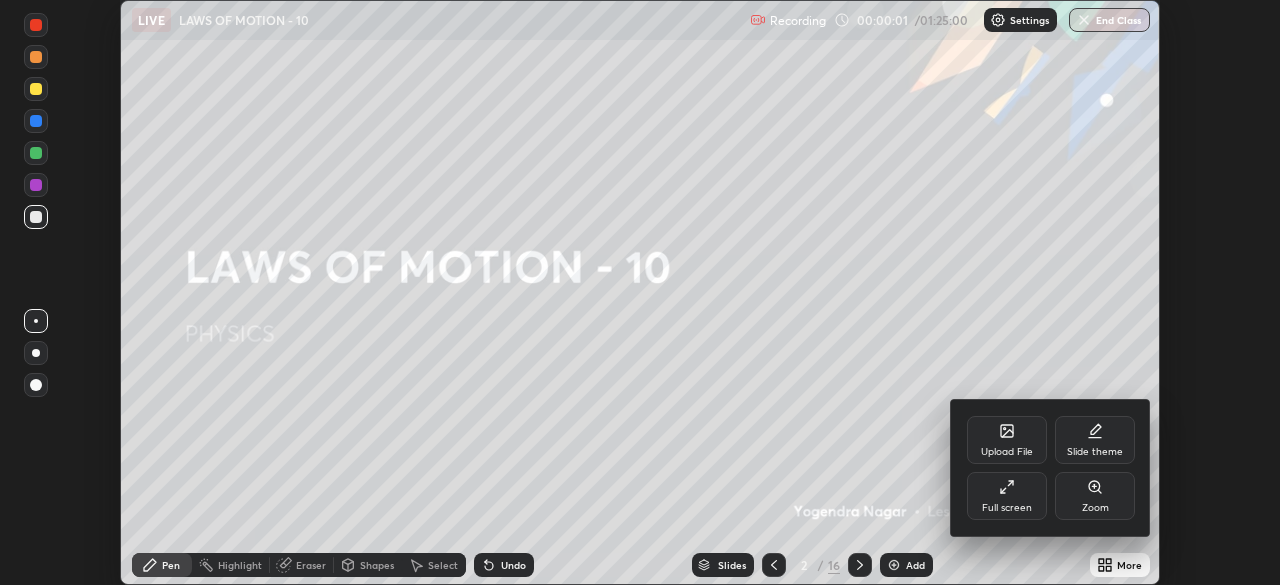 click on "Full screen" at bounding box center [1007, 496] 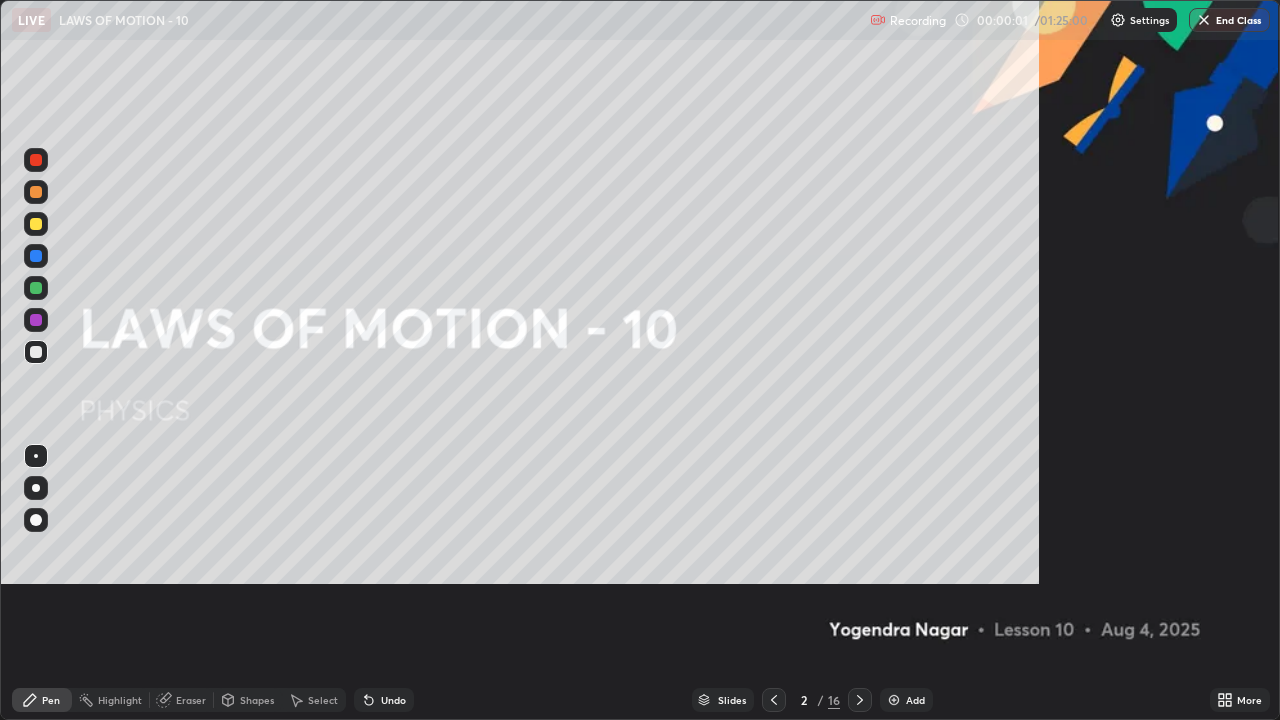 scroll, scrollTop: 99280, scrollLeft: 98720, axis: both 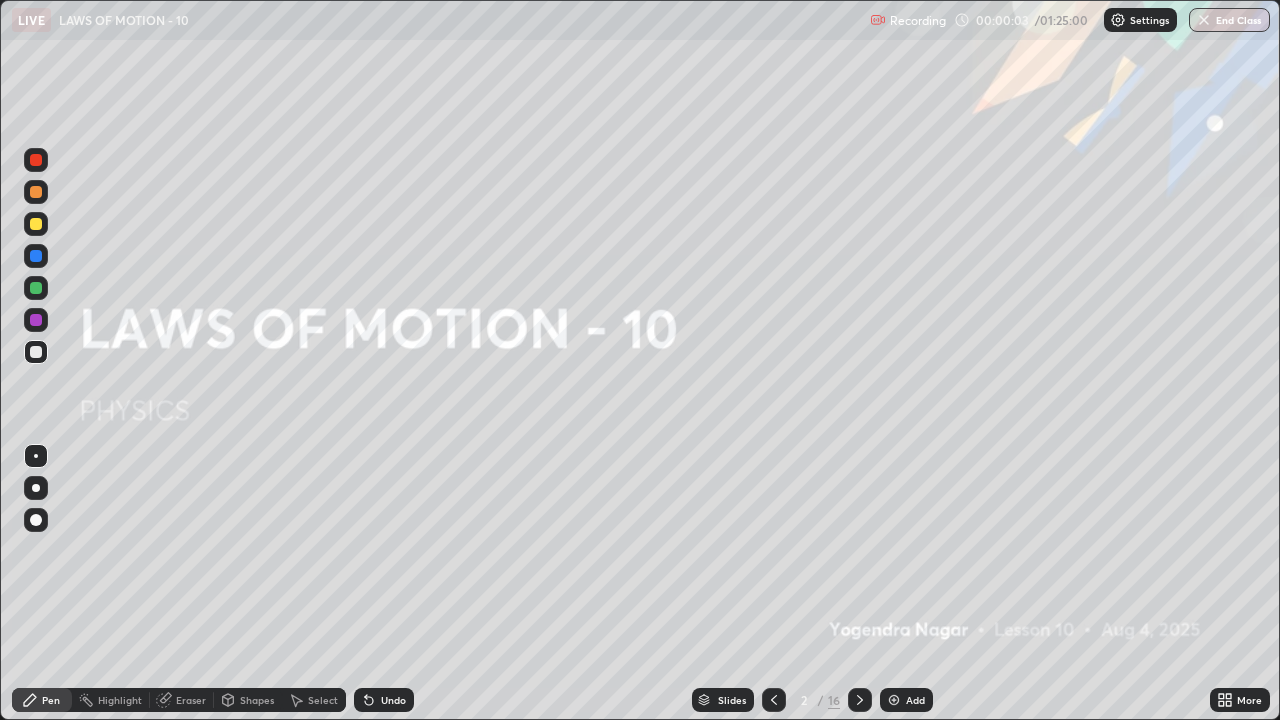 click at bounding box center [36, 488] 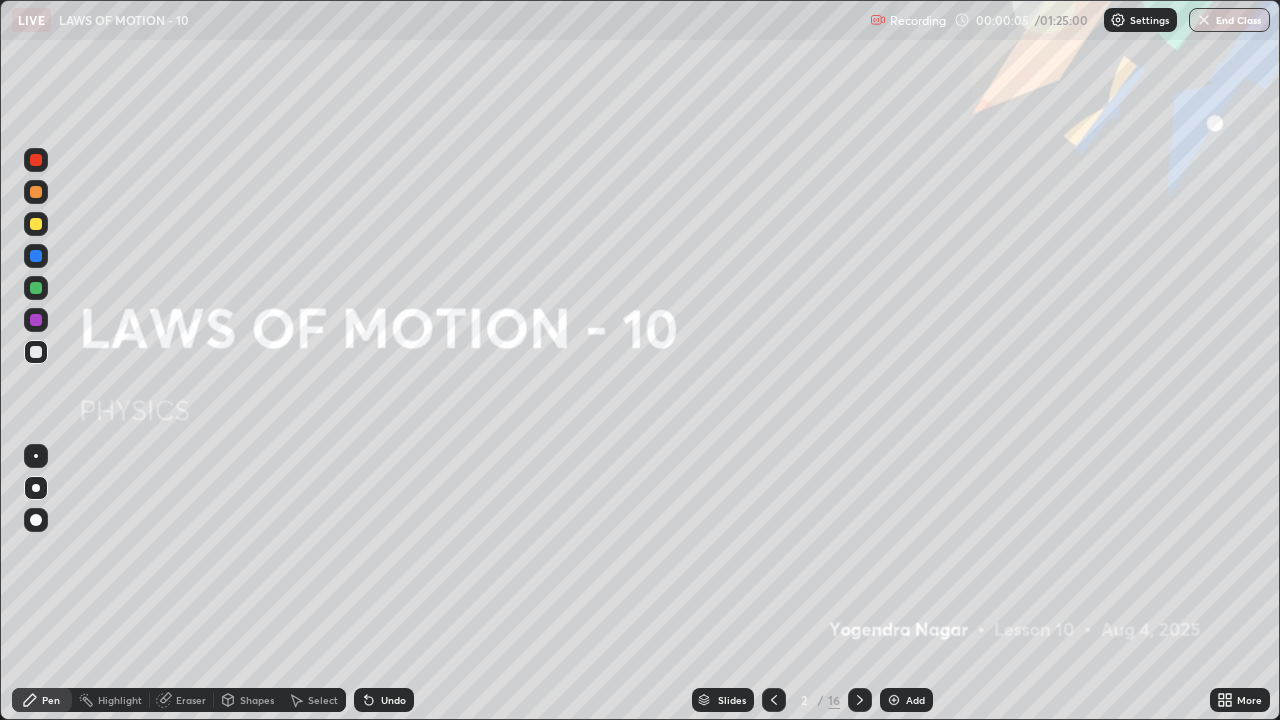 click at bounding box center (36, 352) 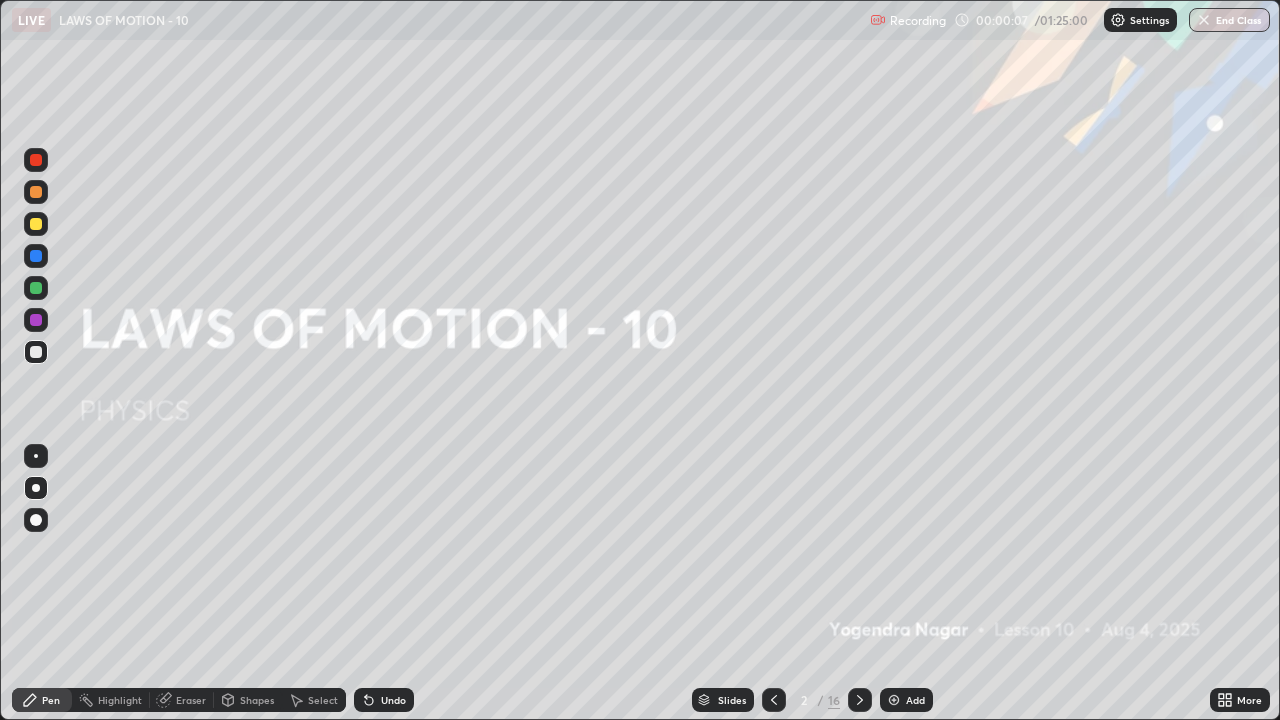 click on "Add" at bounding box center [906, 700] 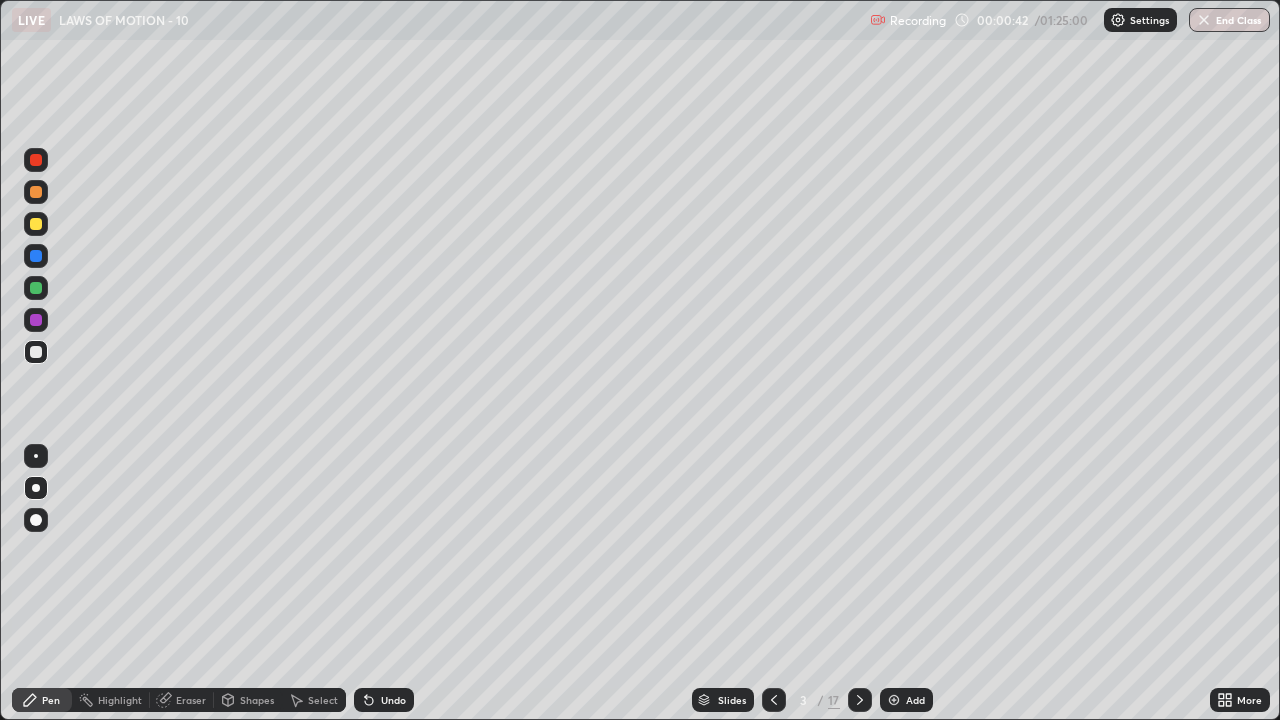 click at bounding box center [36, 192] 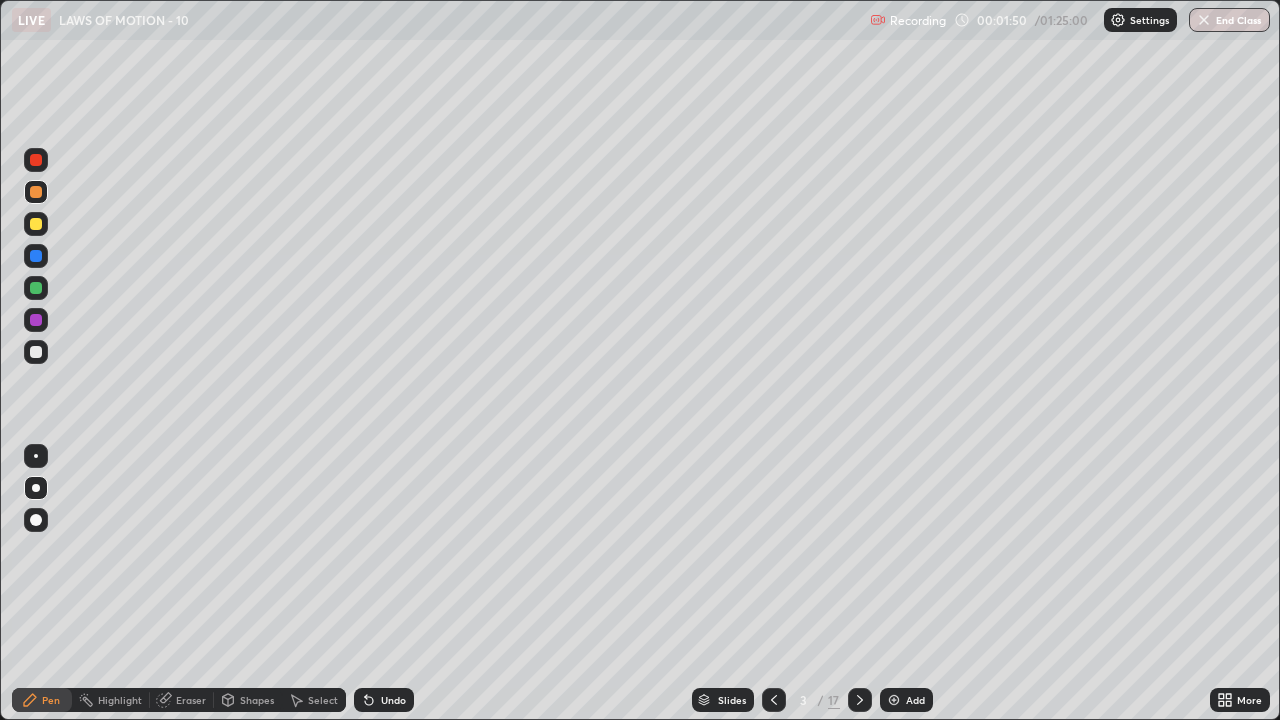click at bounding box center [36, 352] 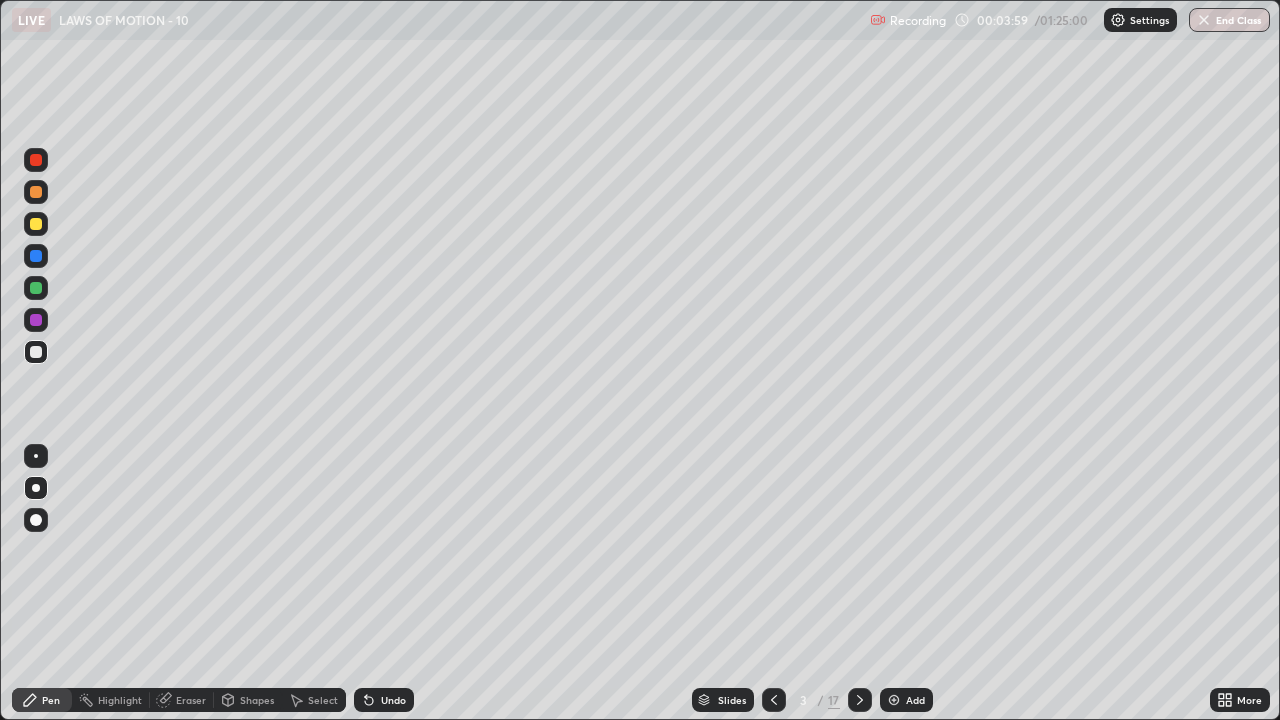 click 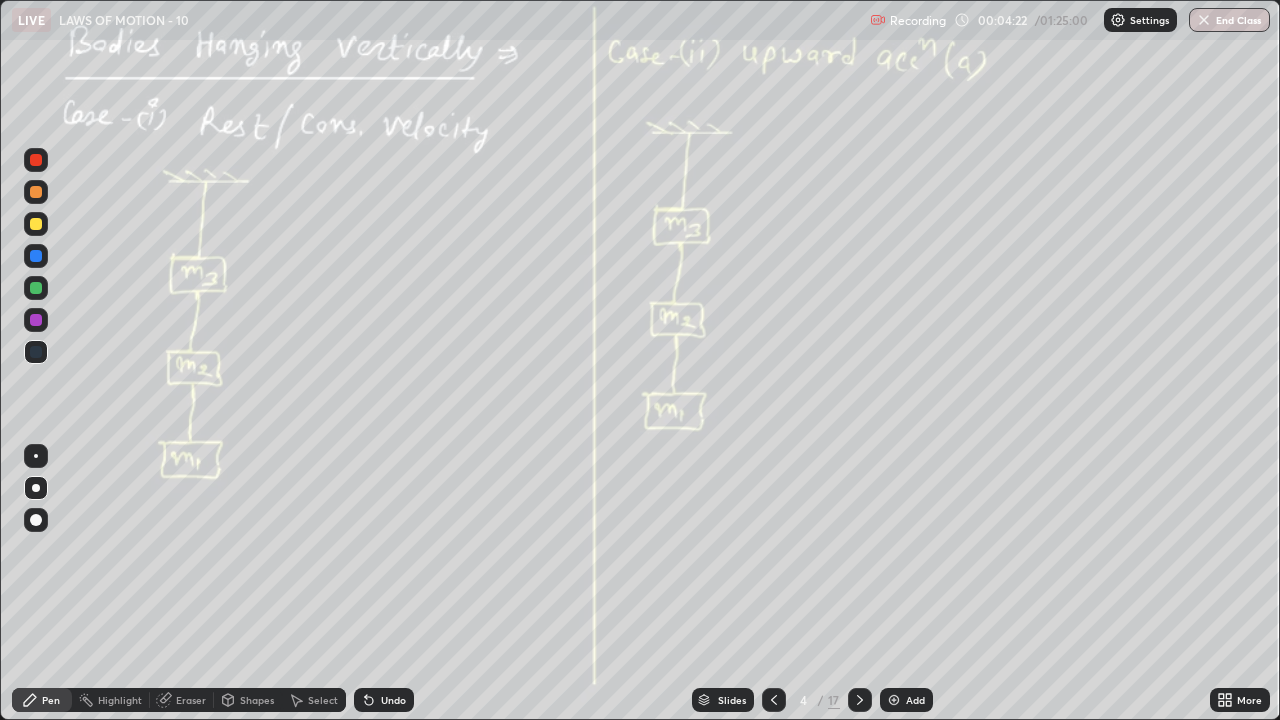 click at bounding box center (36, 224) 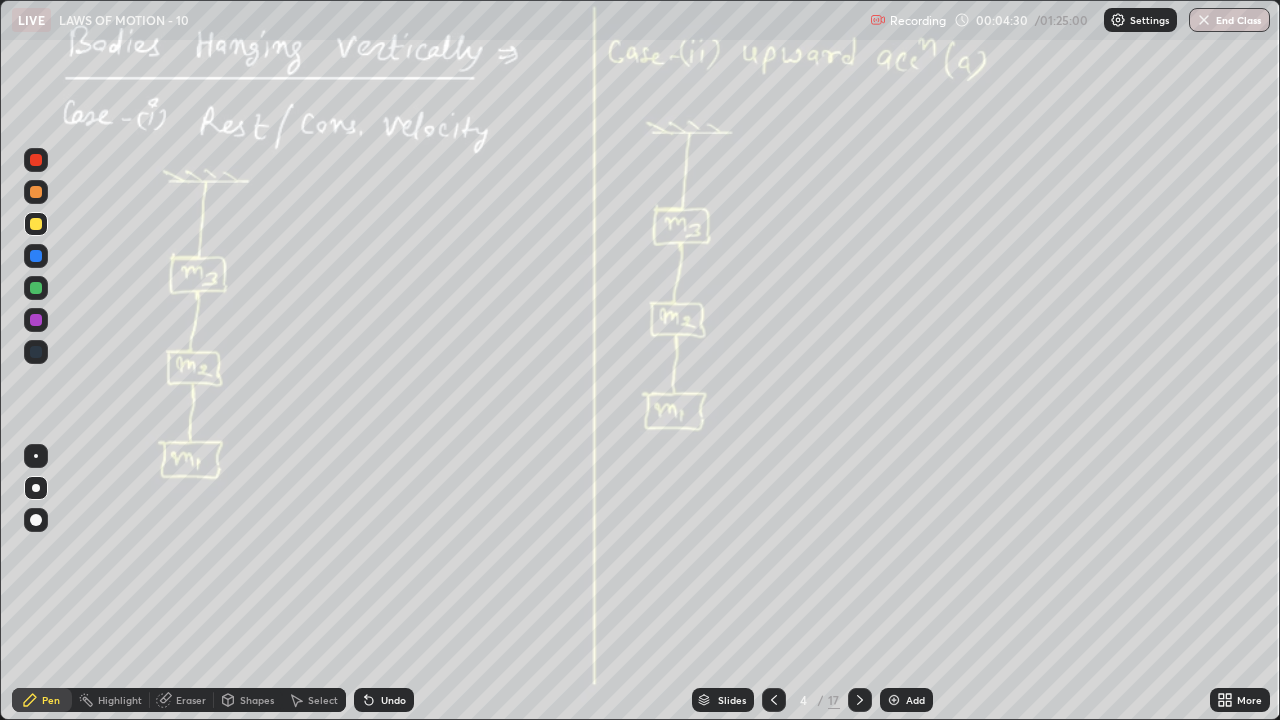 click on "Undo" at bounding box center (393, 700) 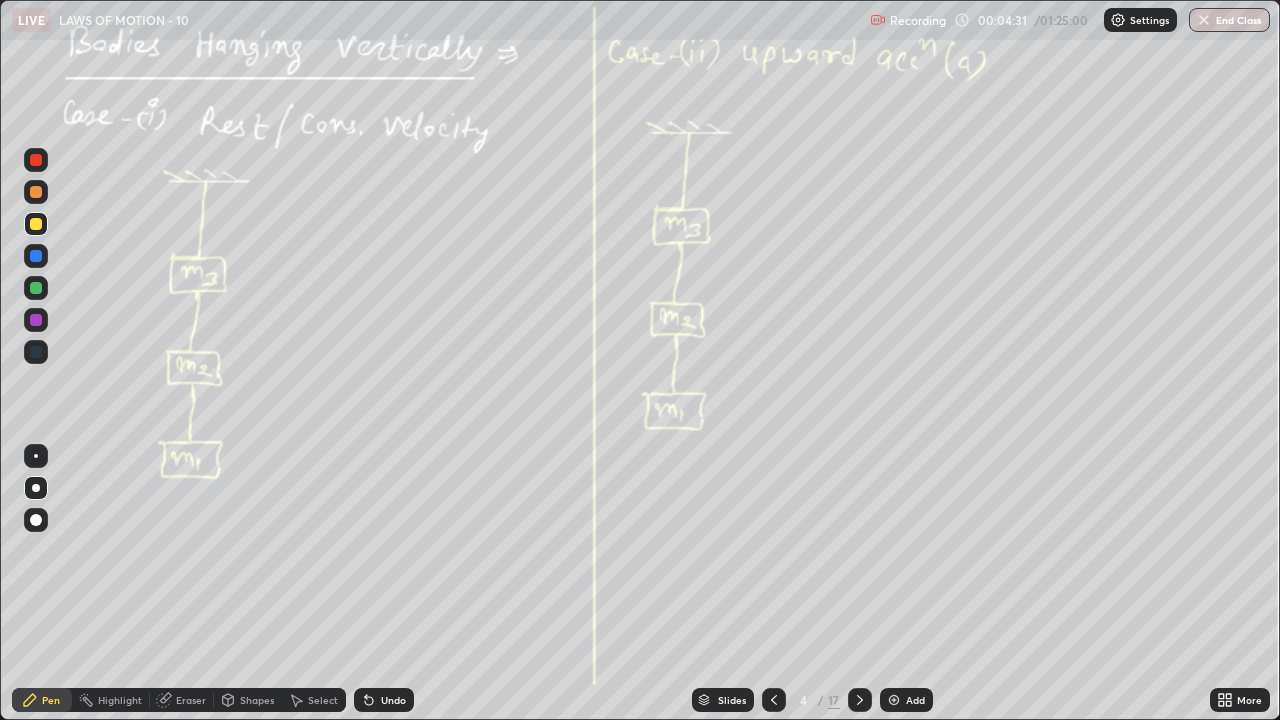 click on "Undo" at bounding box center (393, 700) 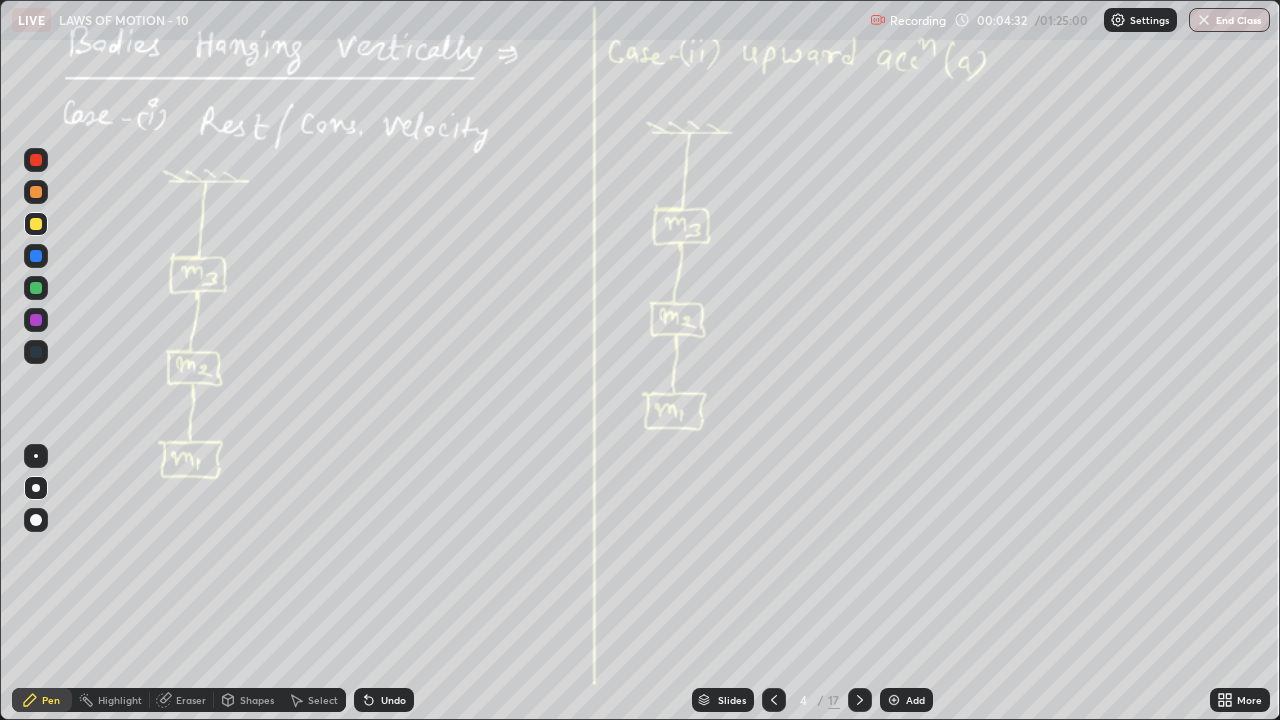 click on "Undo" at bounding box center [393, 700] 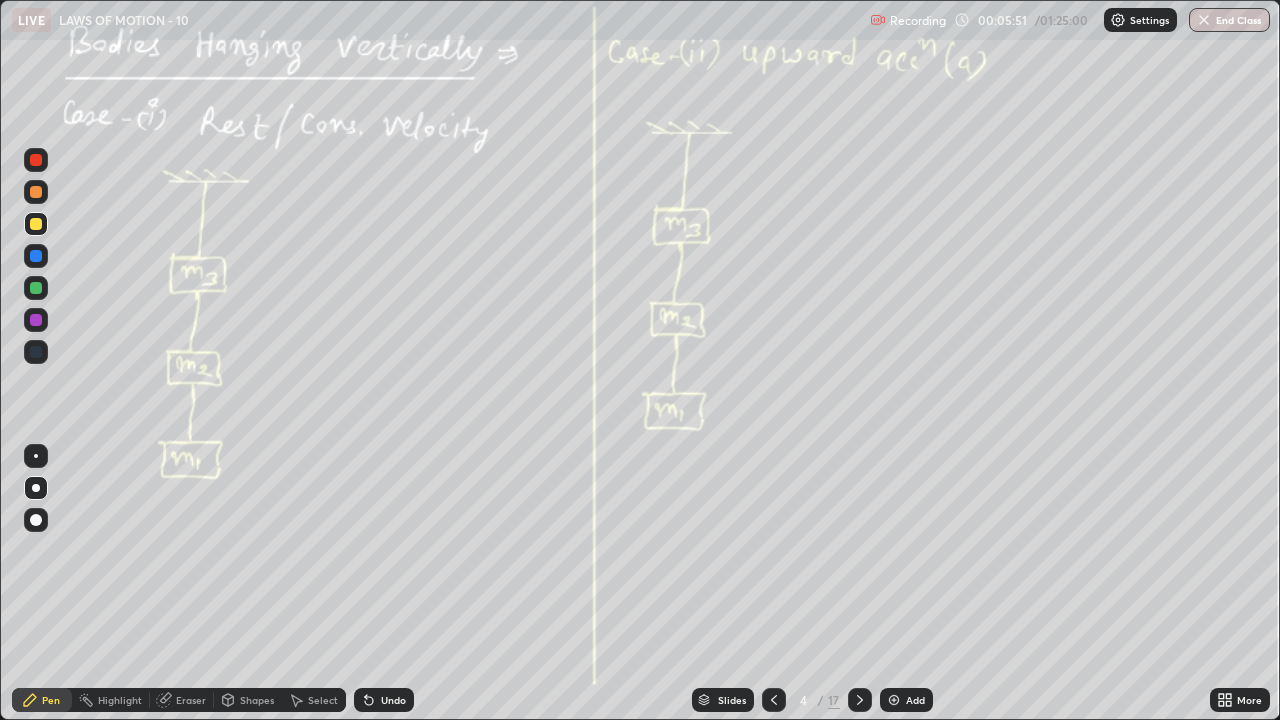 click on "Undo" at bounding box center [393, 700] 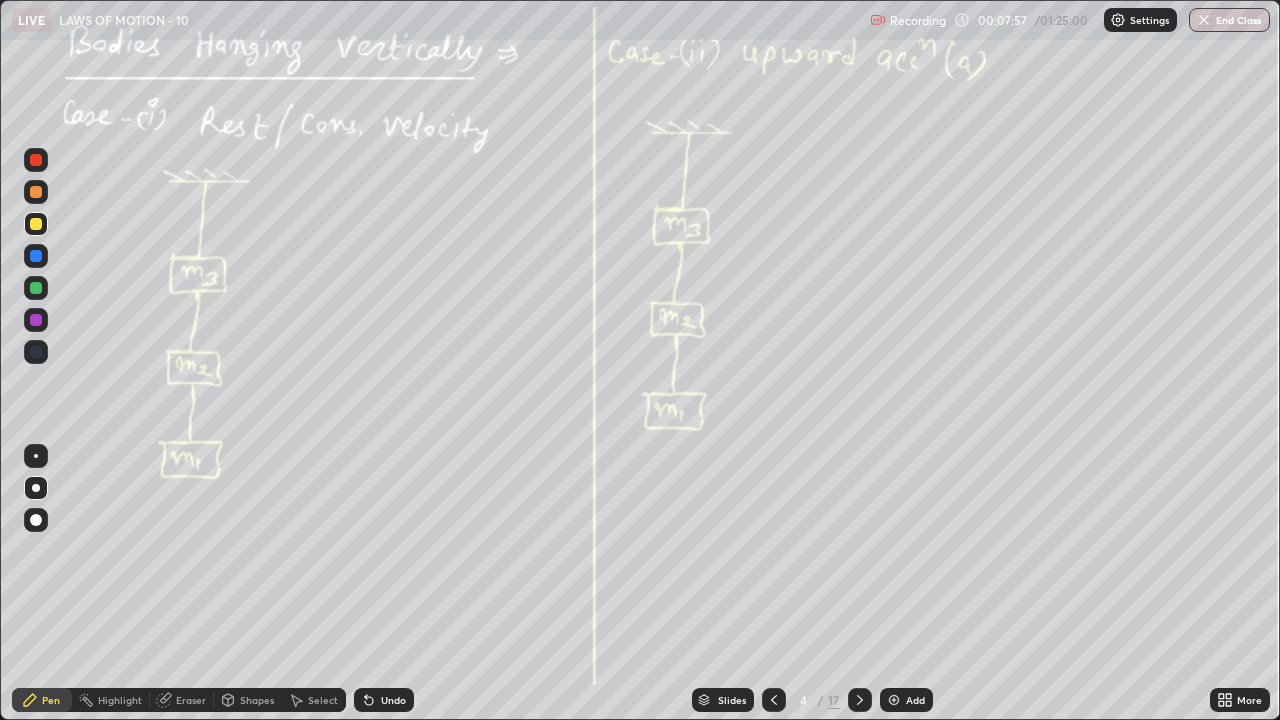 click on "Eraser" at bounding box center (191, 700) 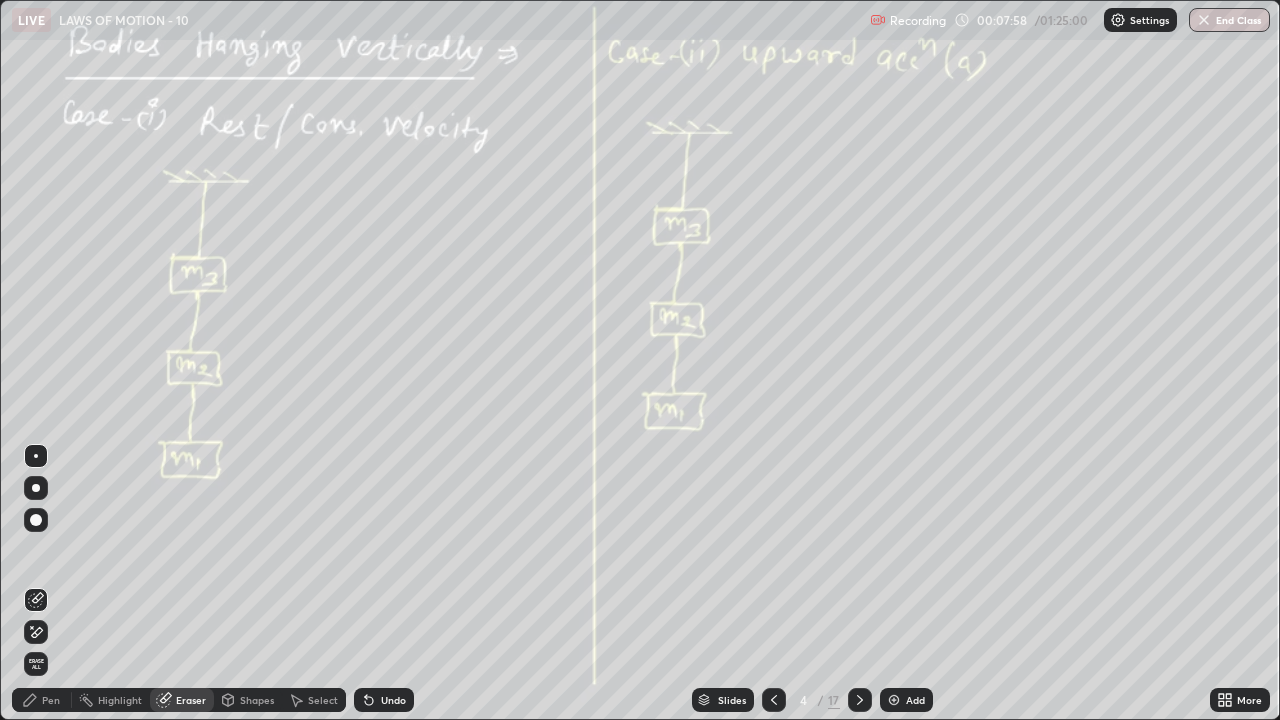 click 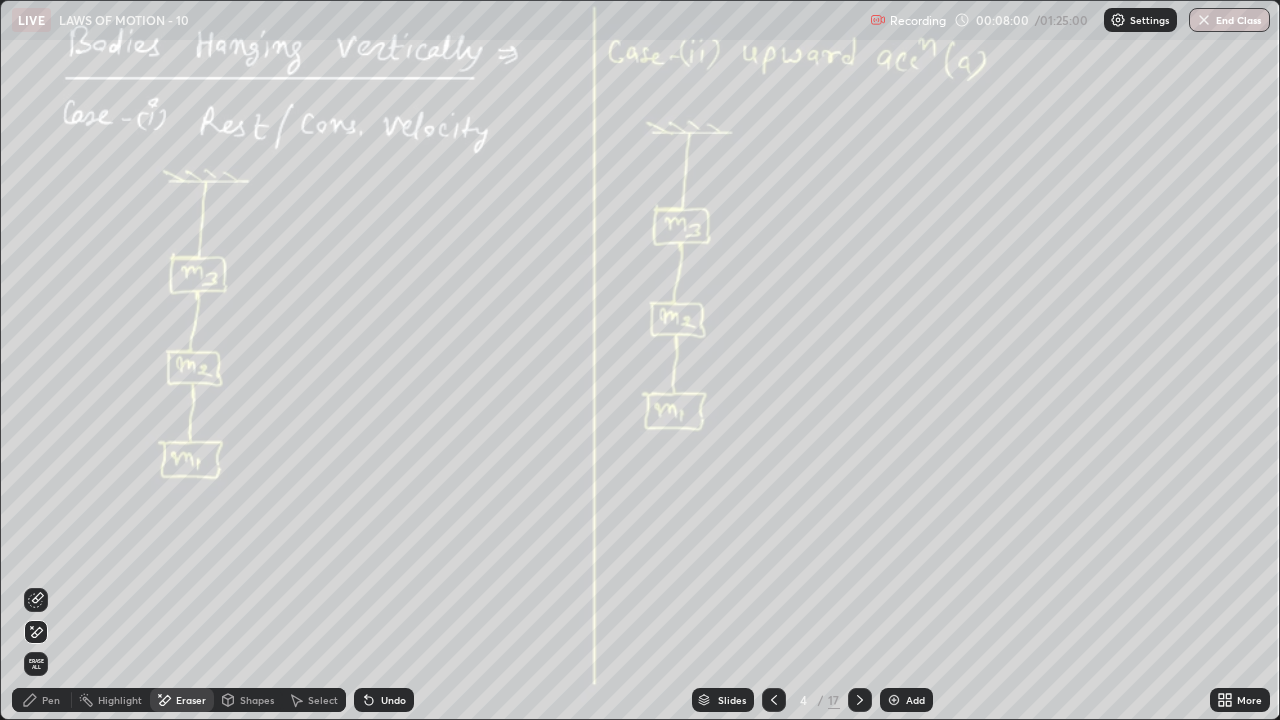 click on "Pen" at bounding box center (51, 700) 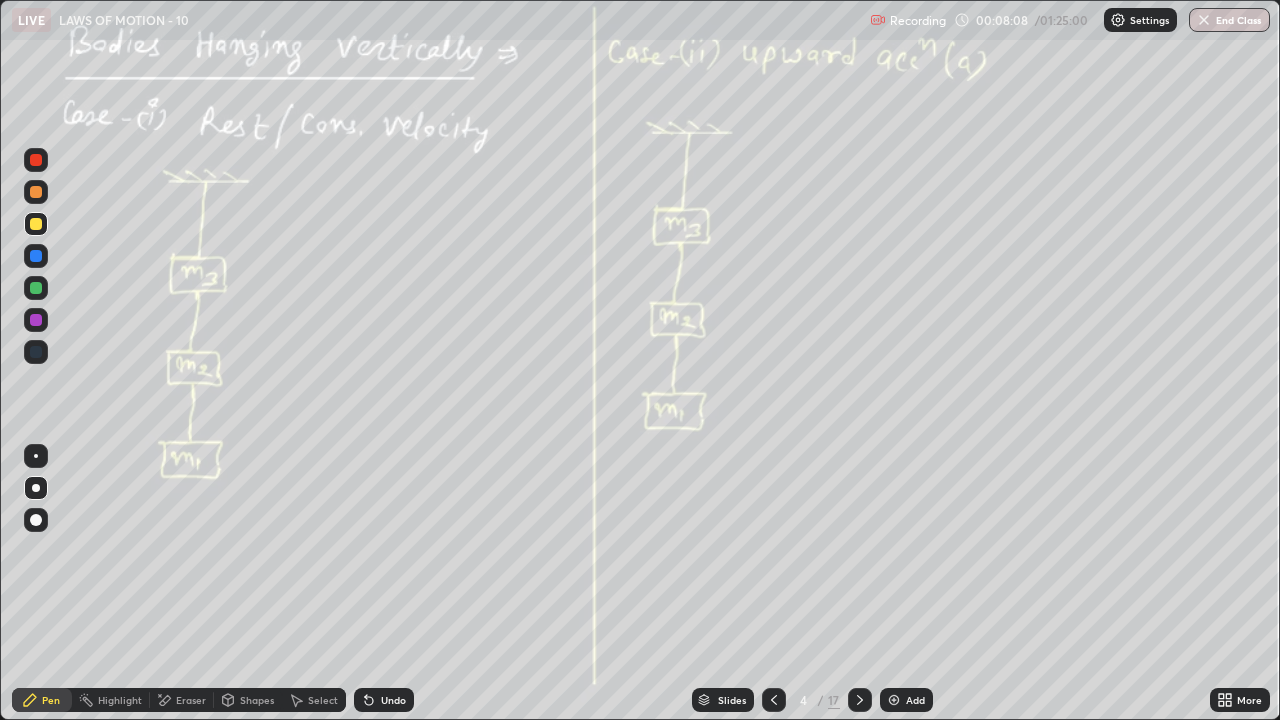 click 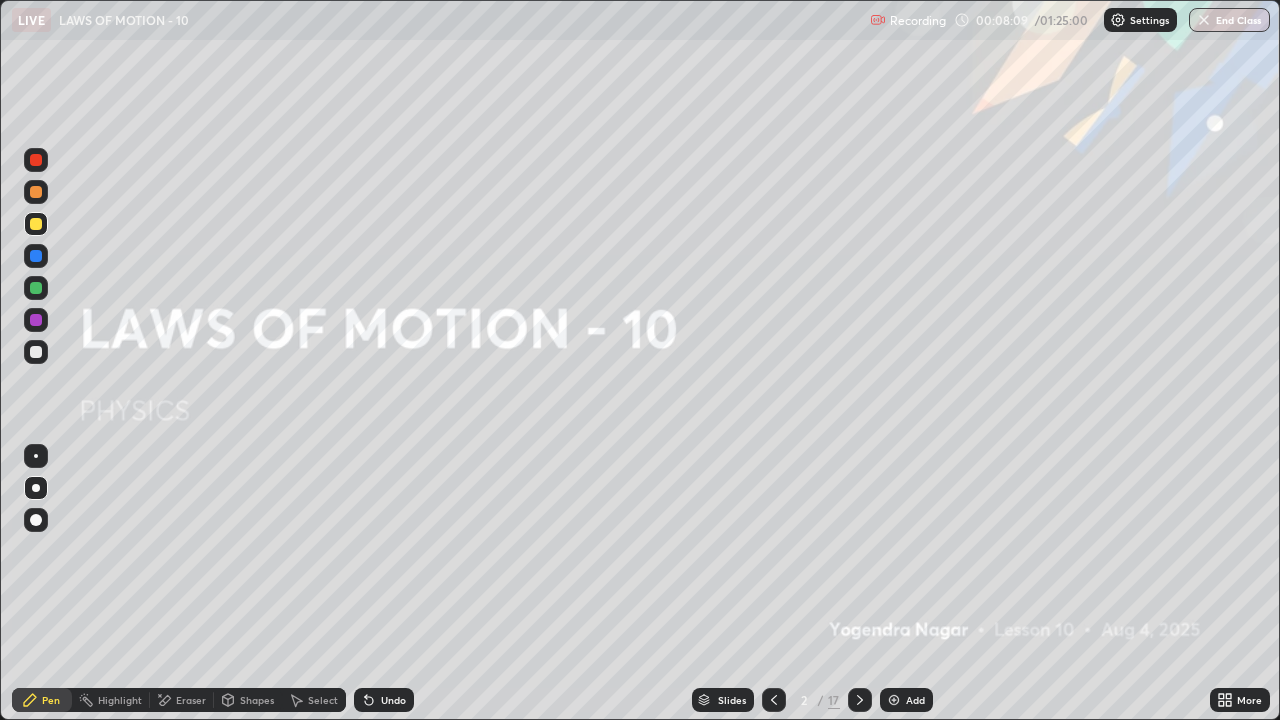 click 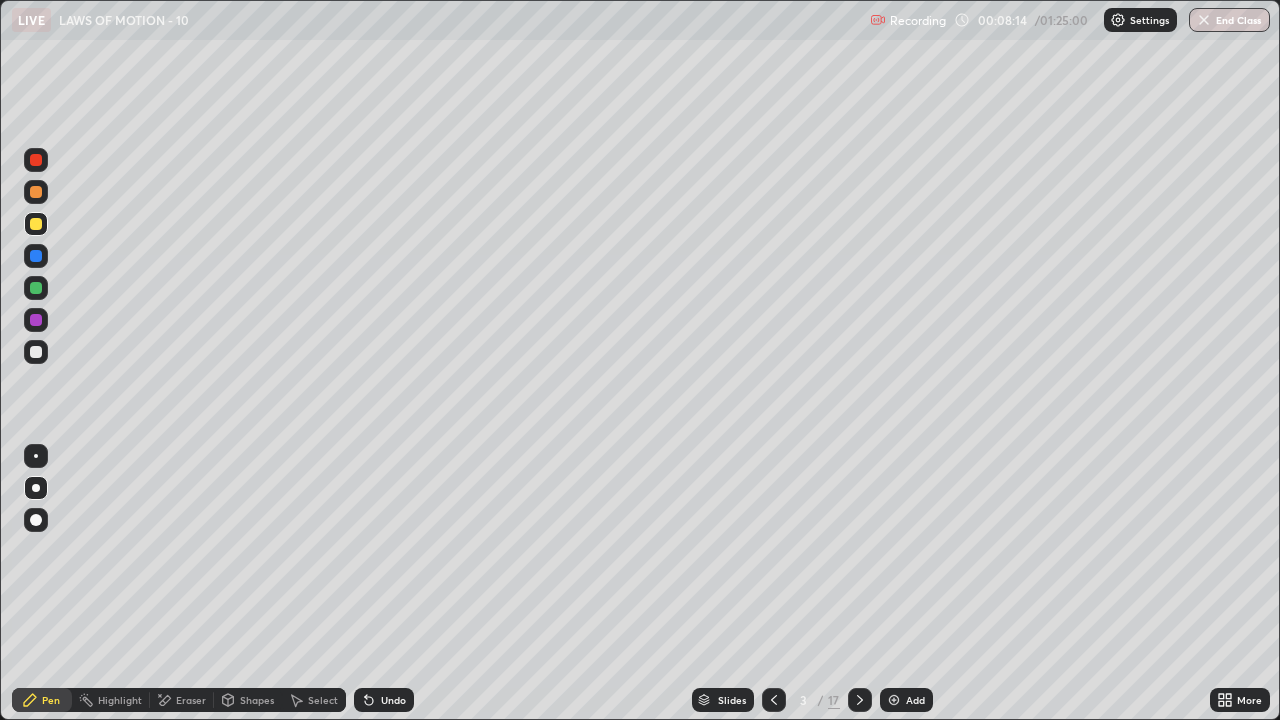 click 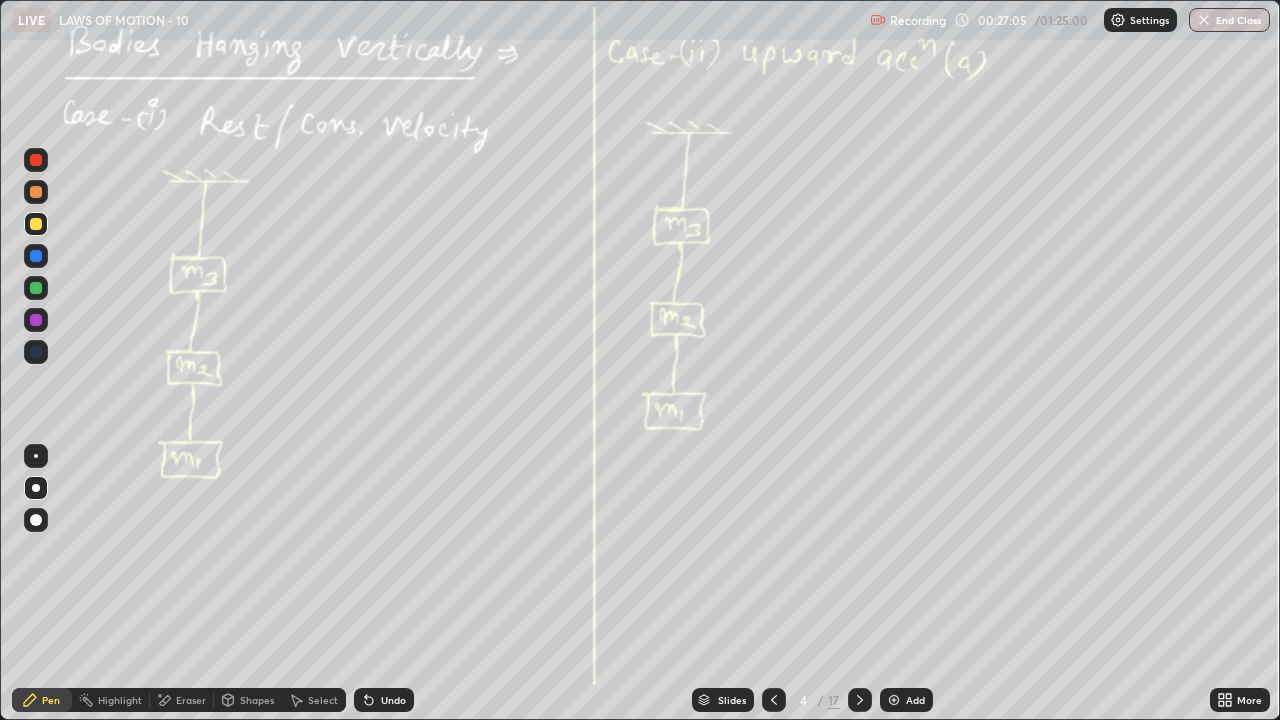 click at bounding box center [860, 700] 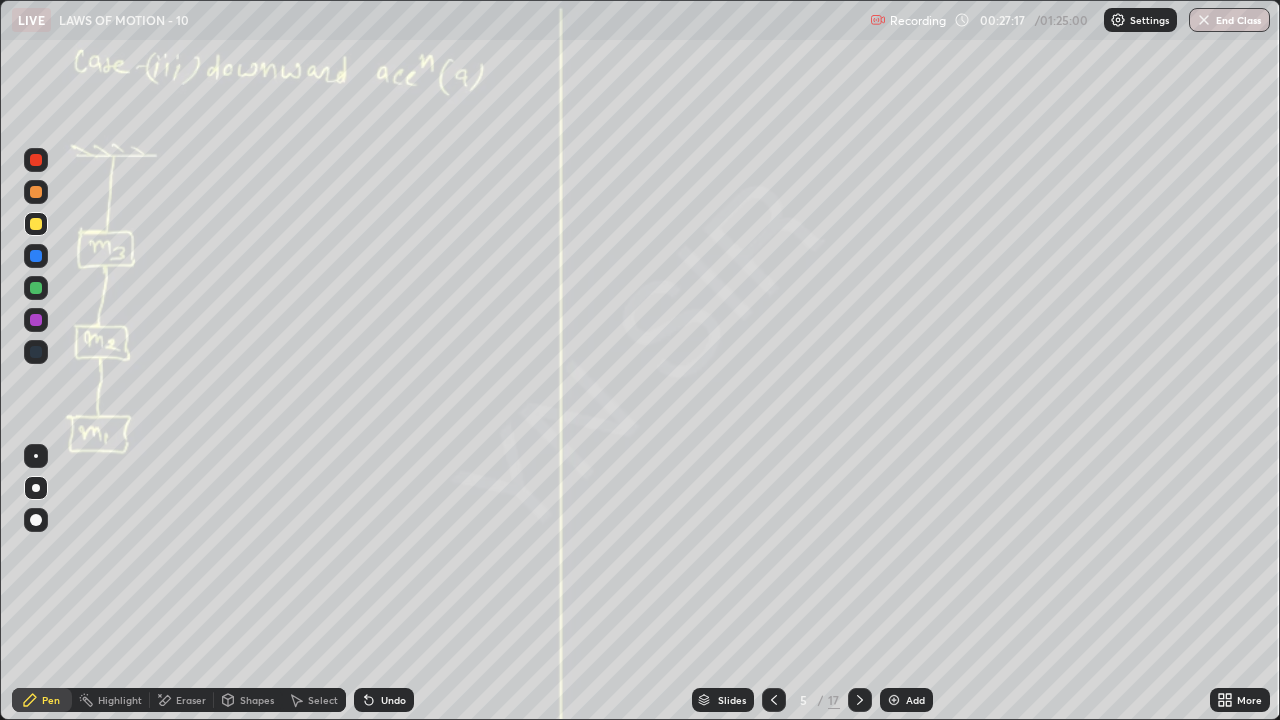 click 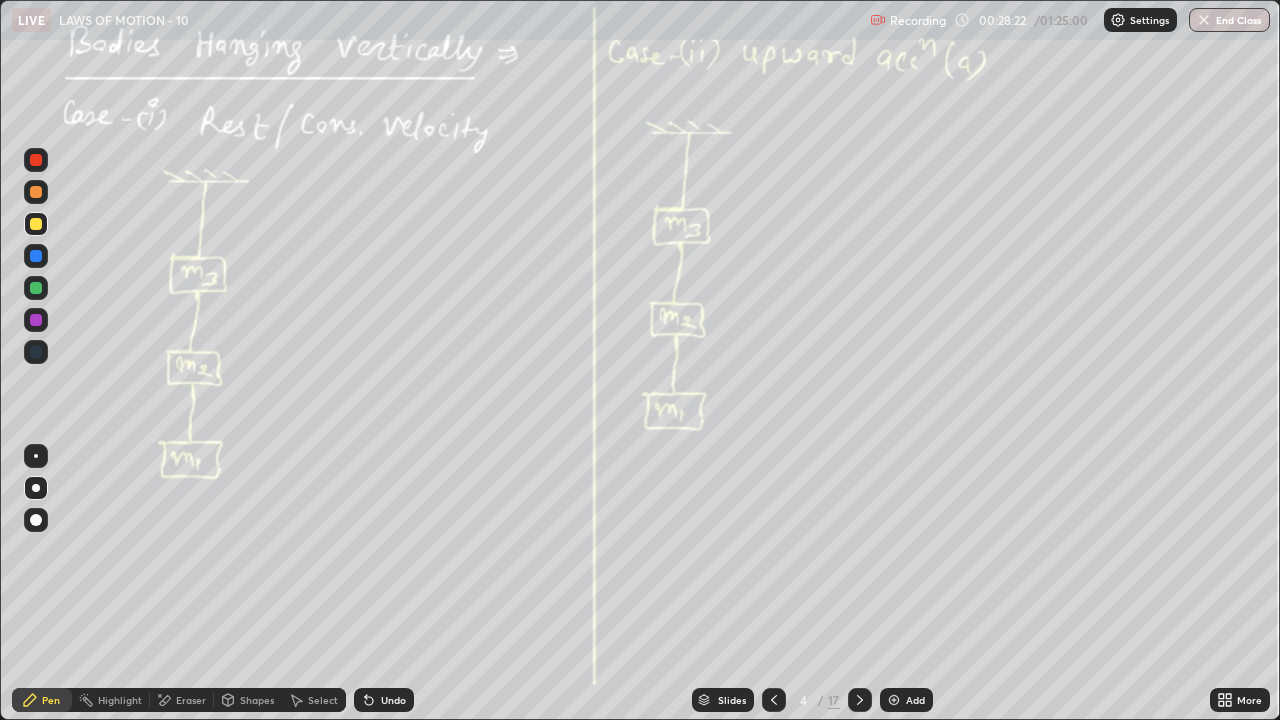 click on "Slides 4 / 17 Add" at bounding box center (812, 700) 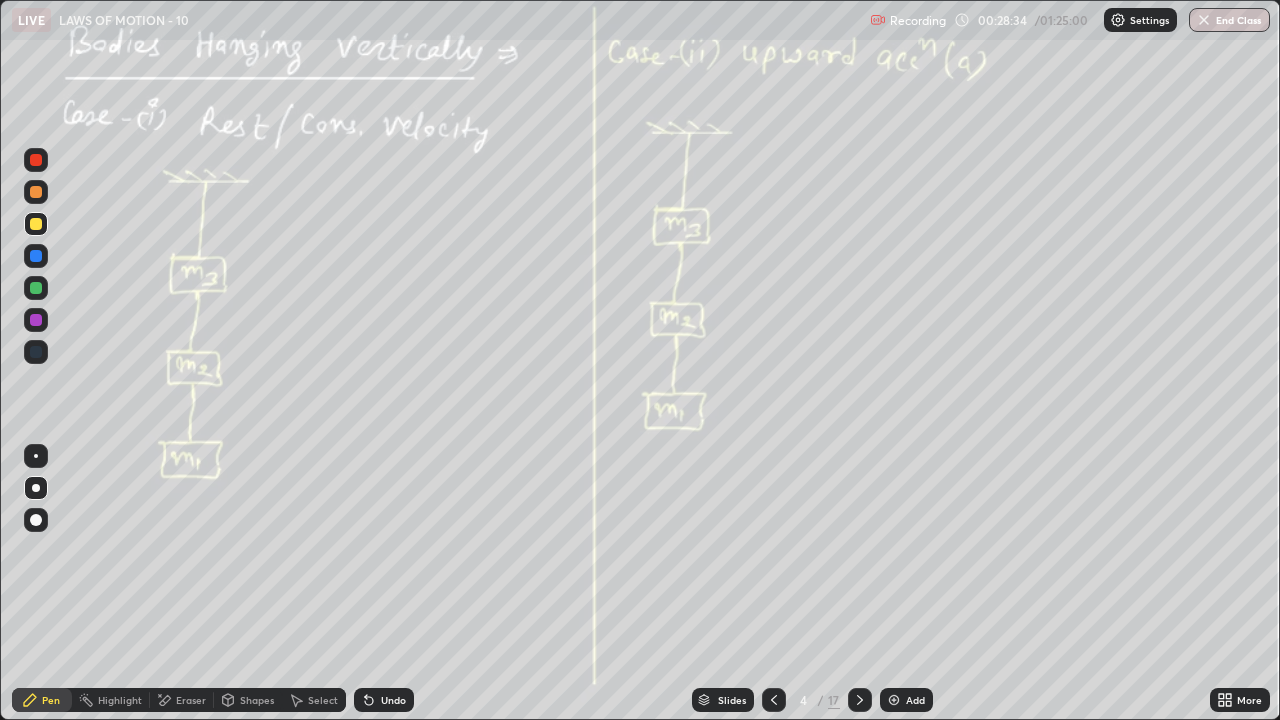 click 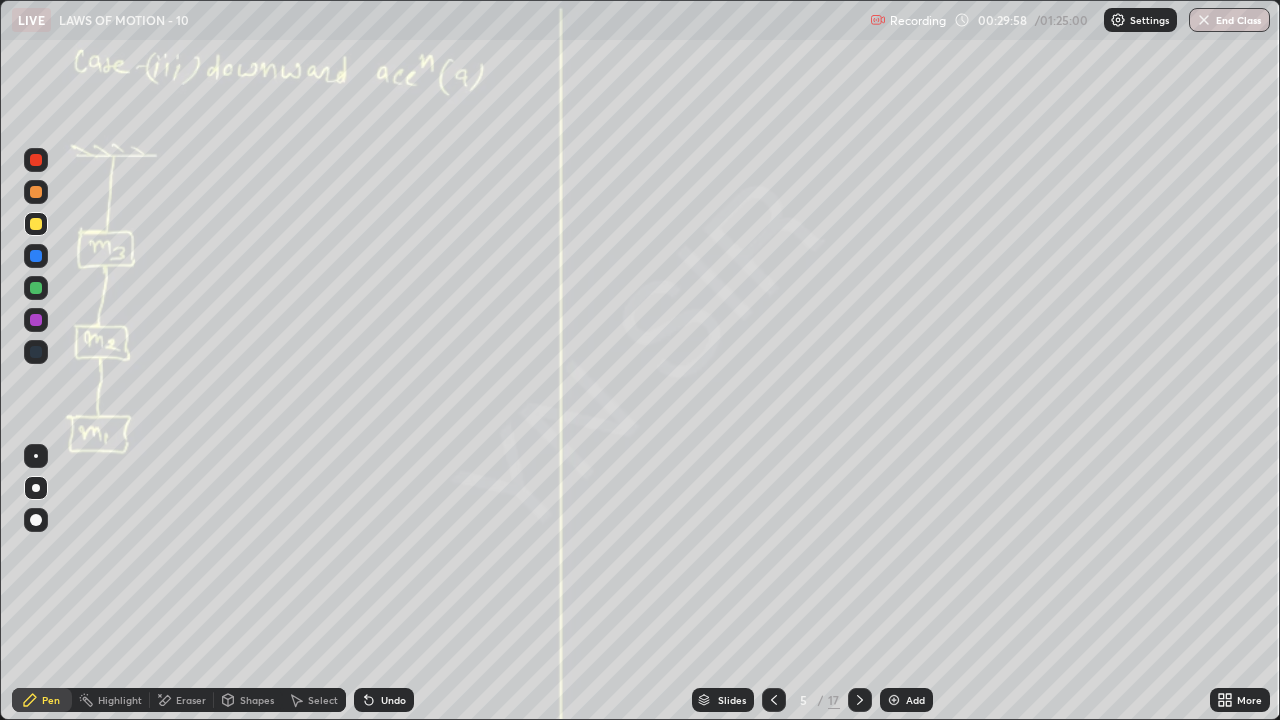 click 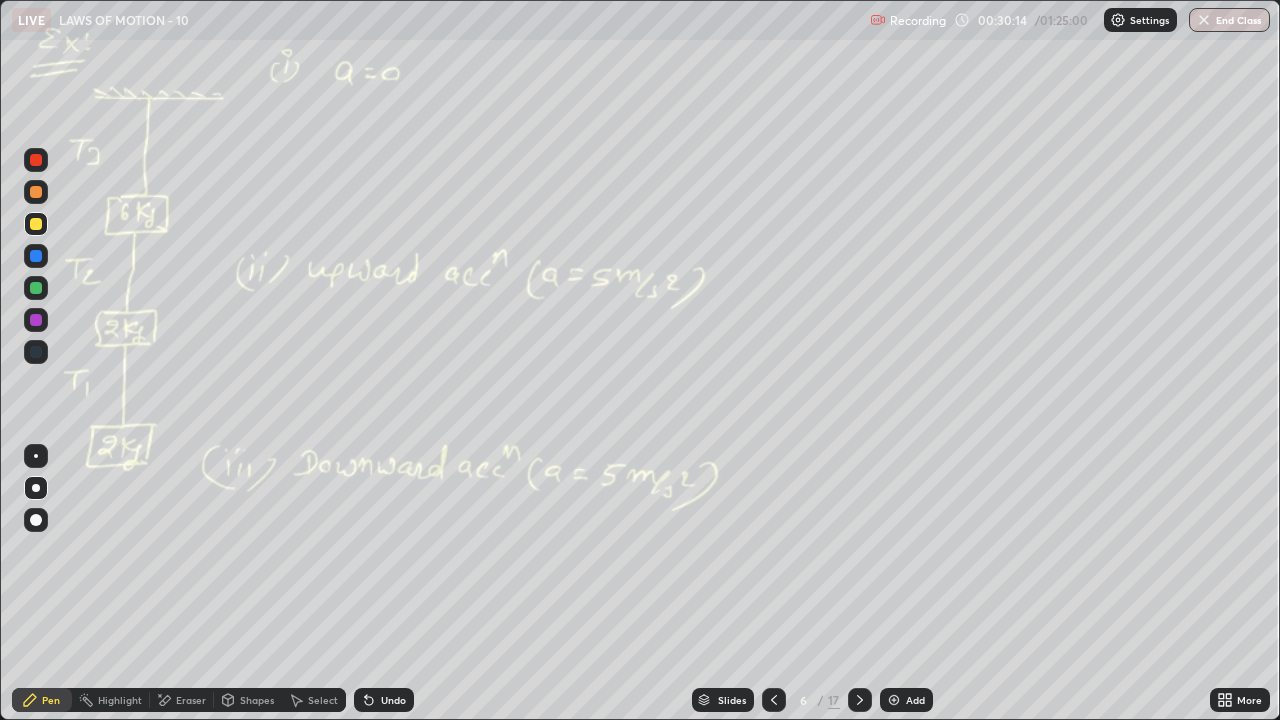 click on "Select" at bounding box center [314, 700] 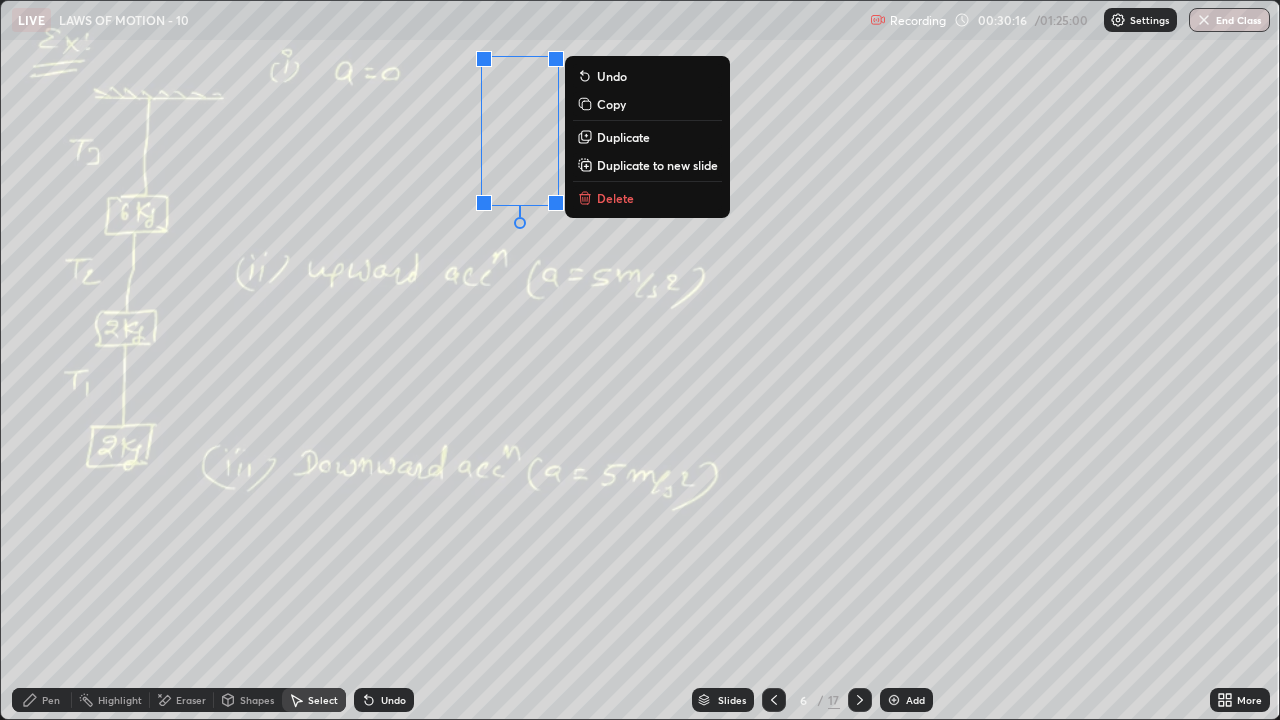 click on "Duplicate" at bounding box center [623, 137] 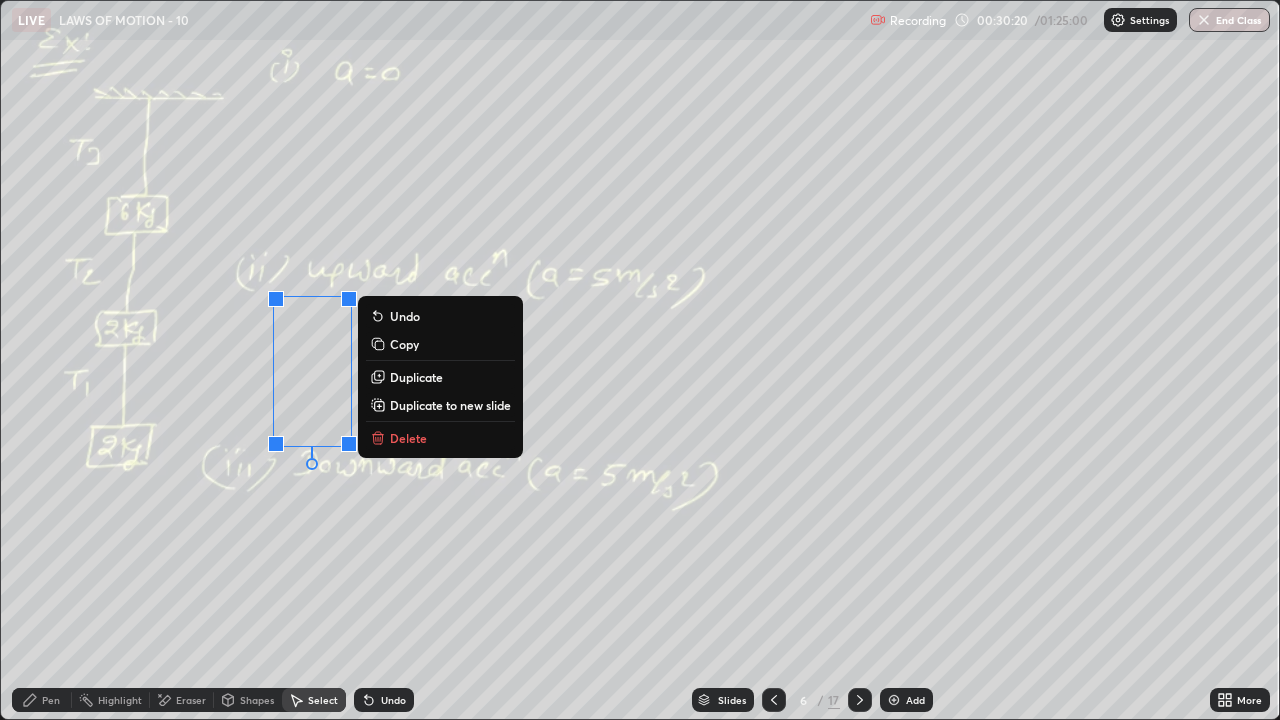 click on "Duplicate" at bounding box center [416, 377] 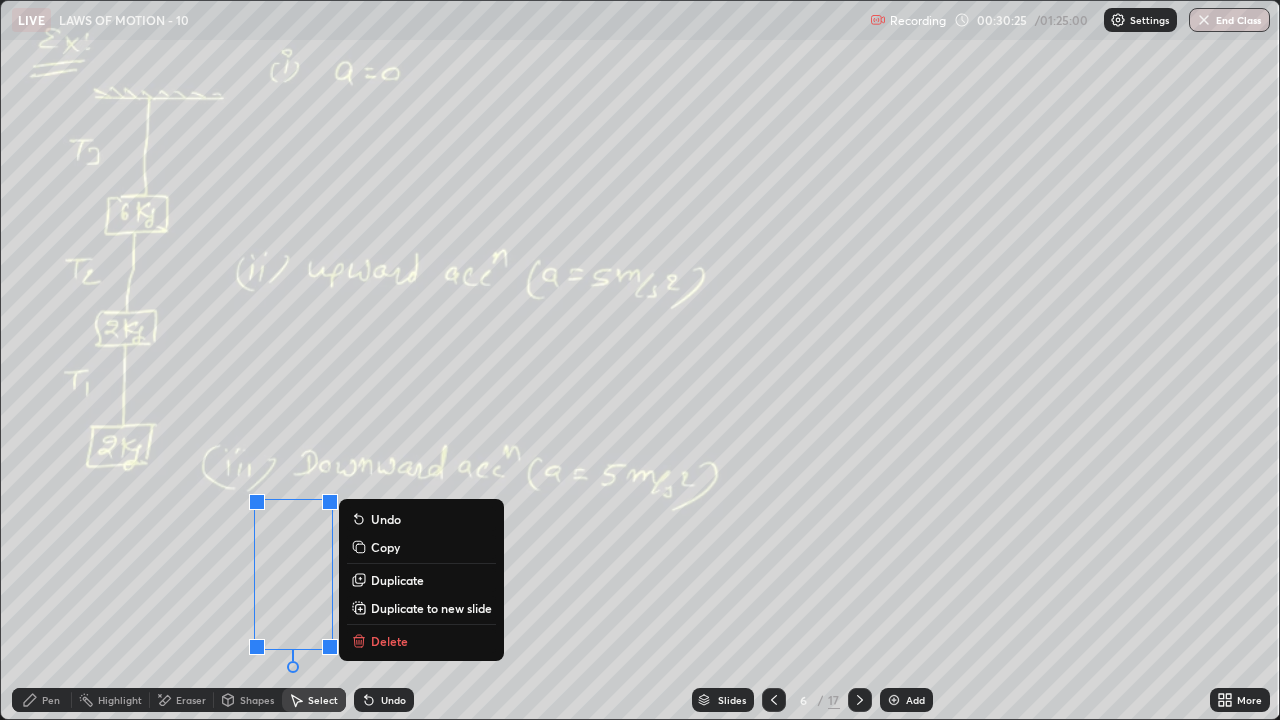 click on "0 ° Undo Copy Duplicate Duplicate to new slide Delete" at bounding box center [640, 360] 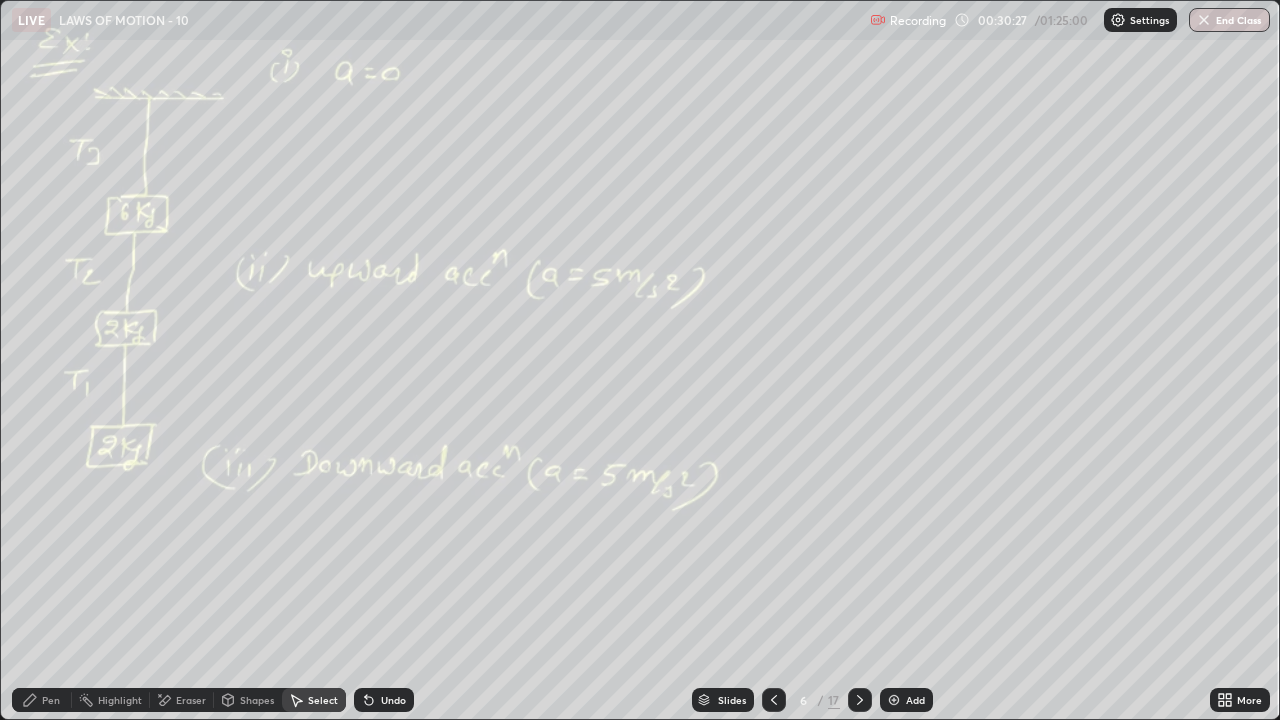 click on "Pen" at bounding box center (51, 700) 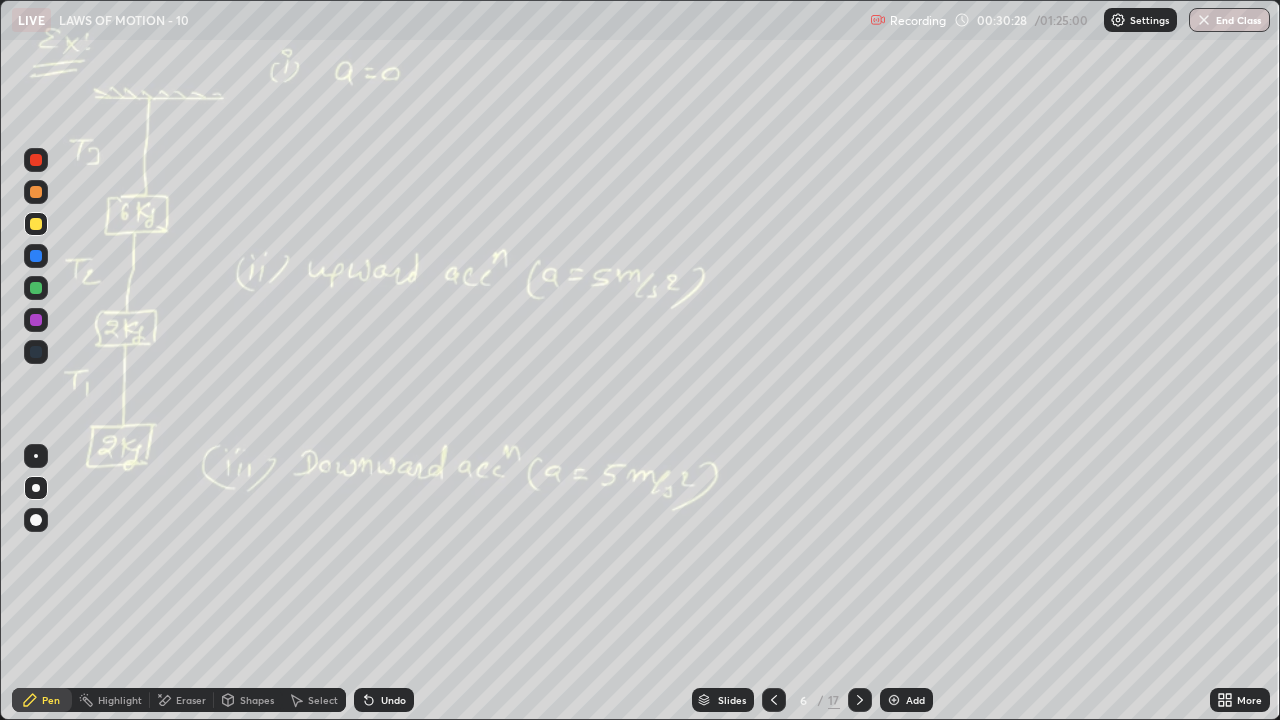 click at bounding box center [36, 192] 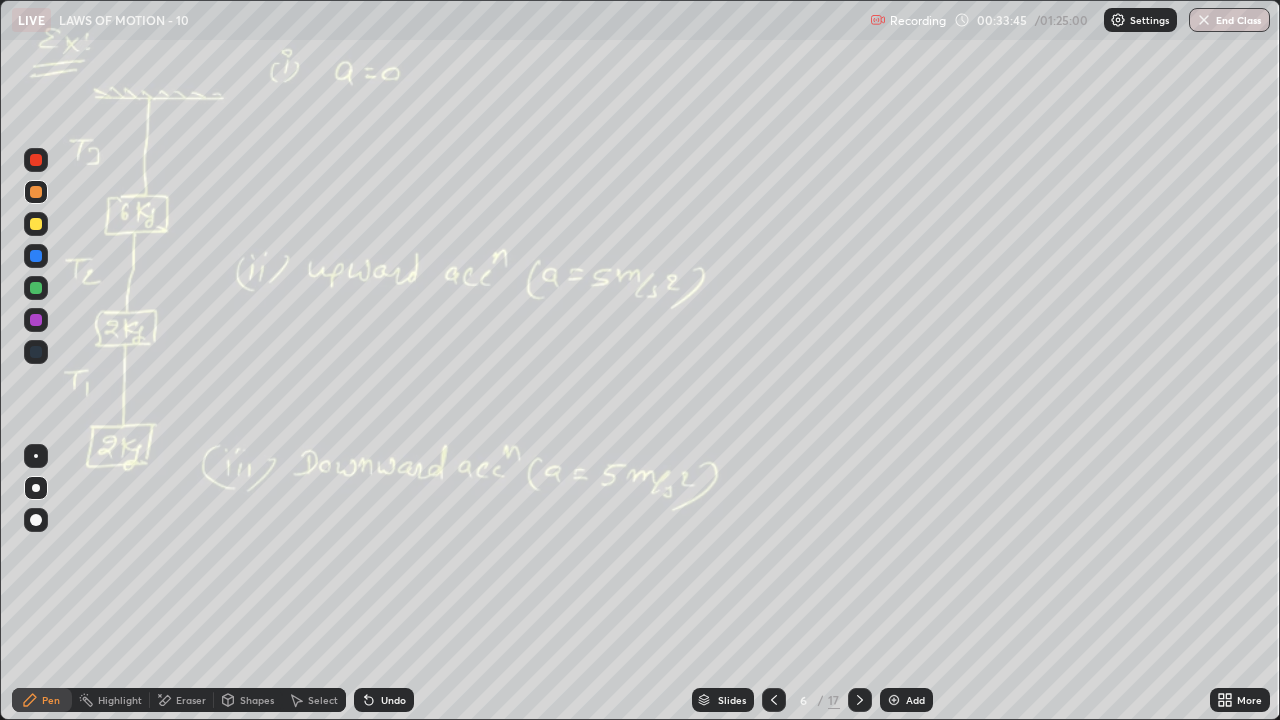 click 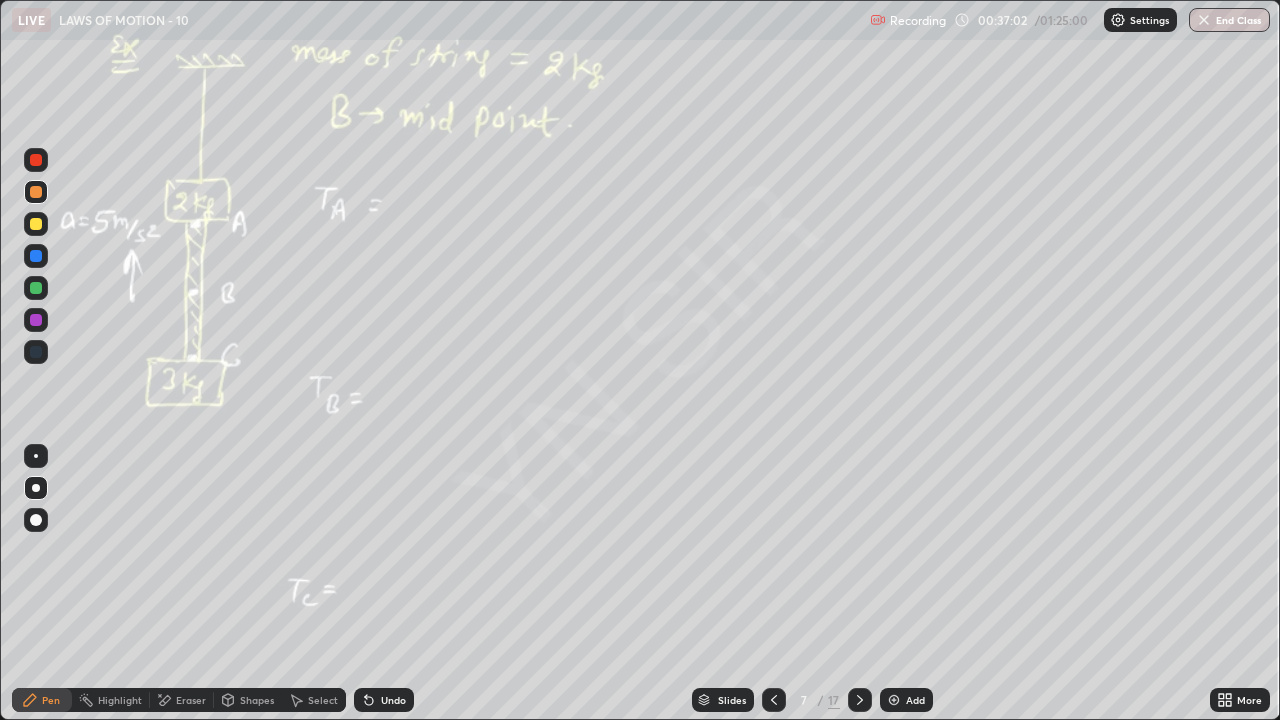 click on "Undo" at bounding box center (384, 700) 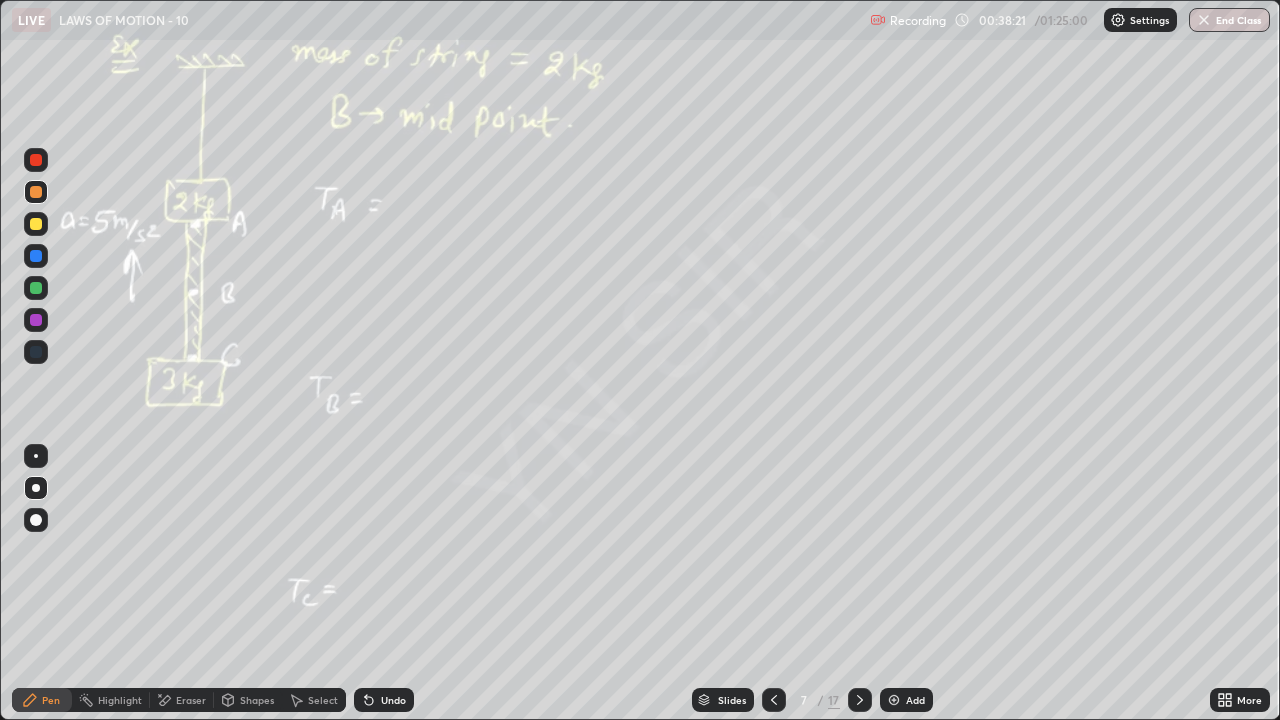 click 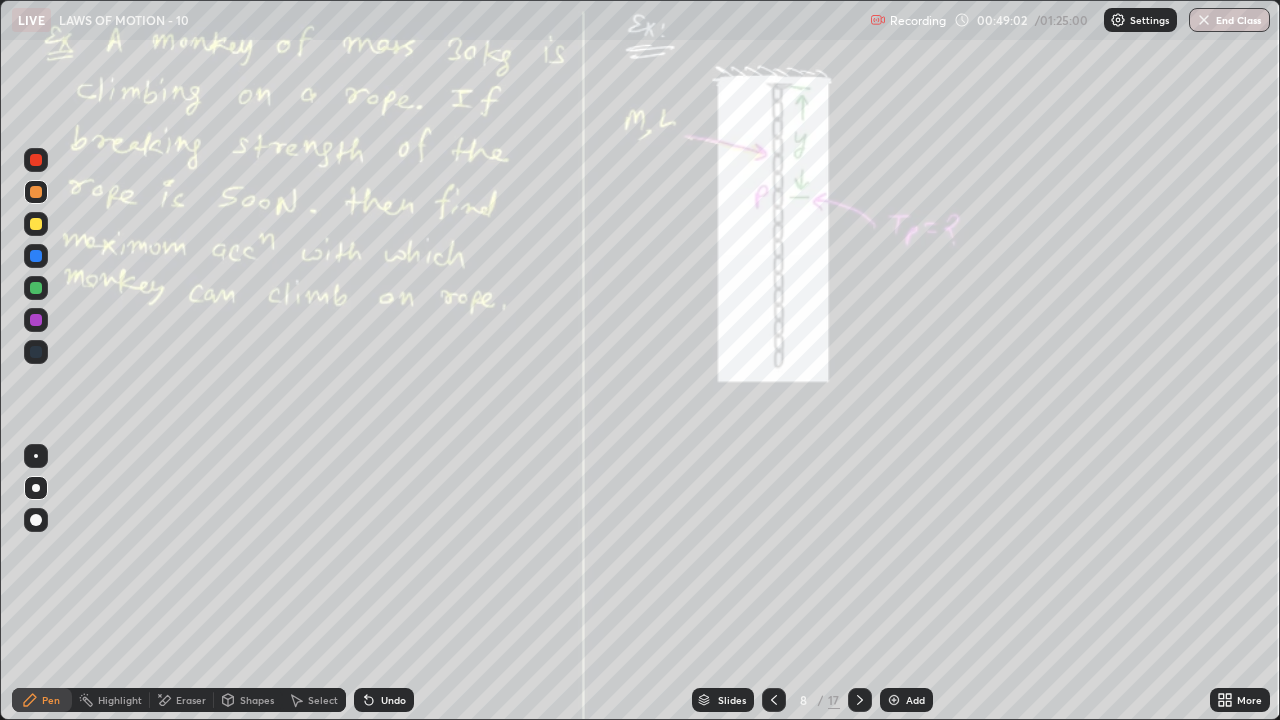 click 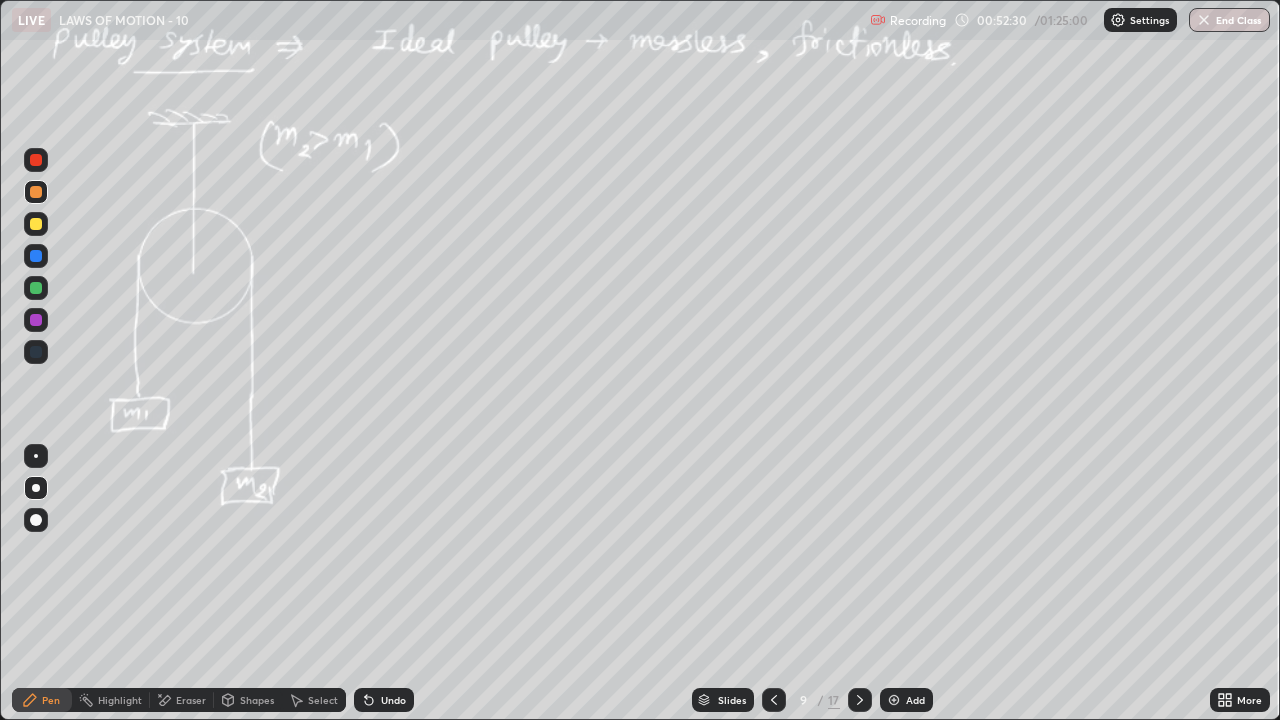 click on "Undo" at bounding box center (393, 700) 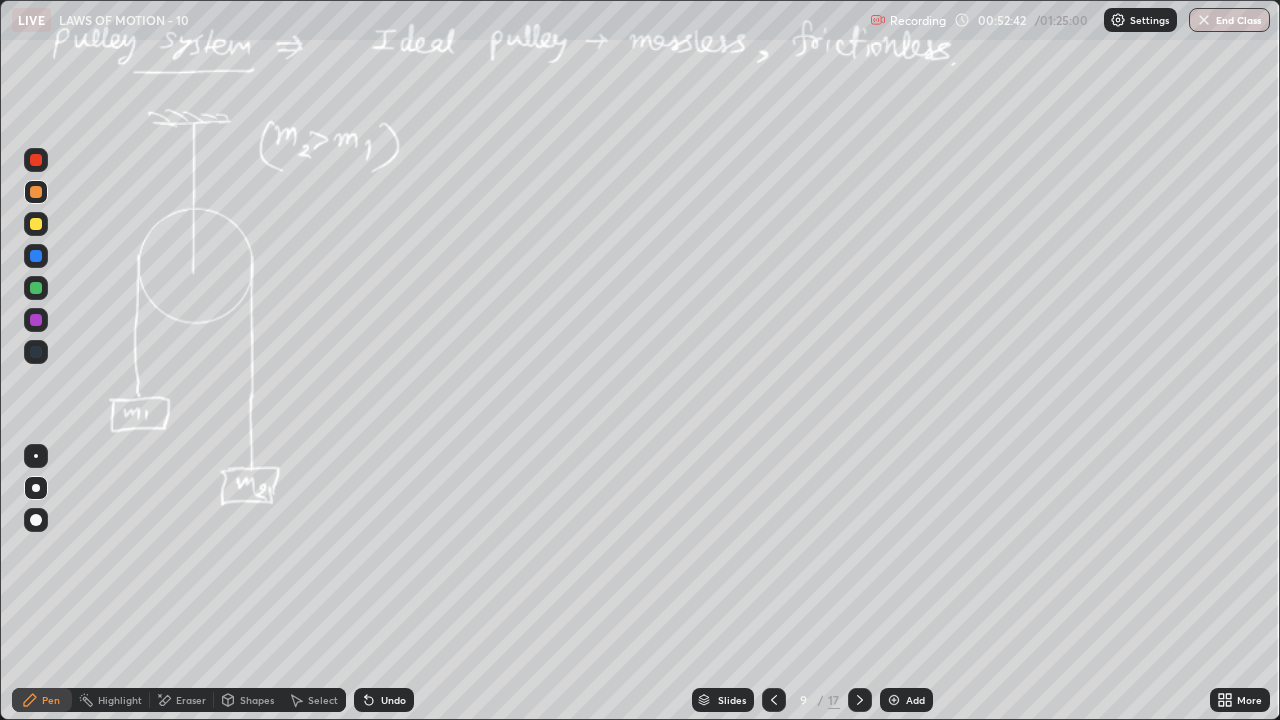 click 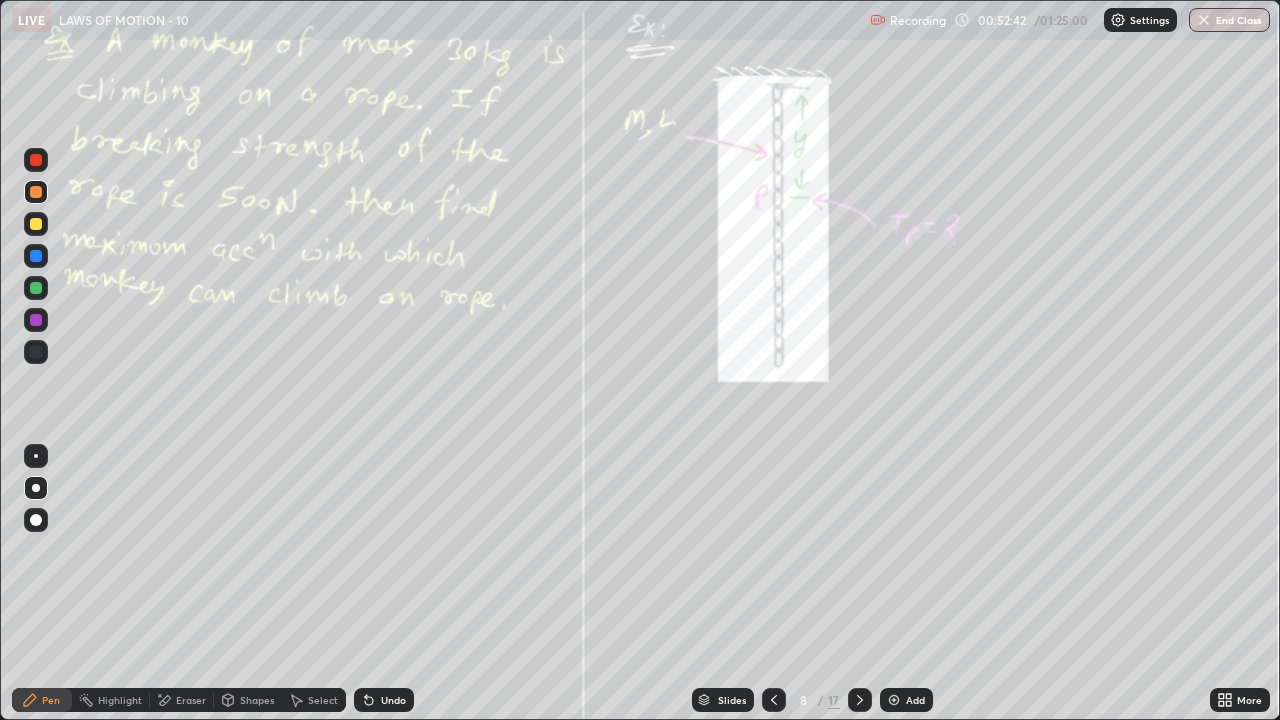 click 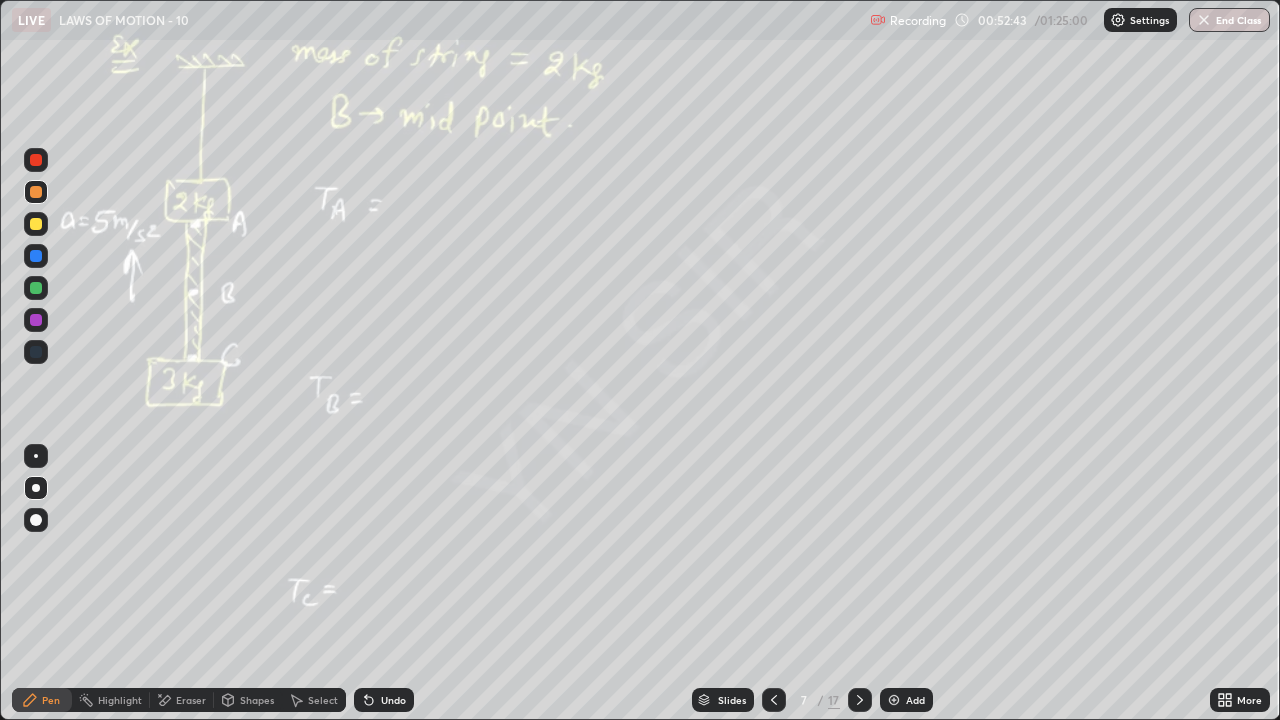 click 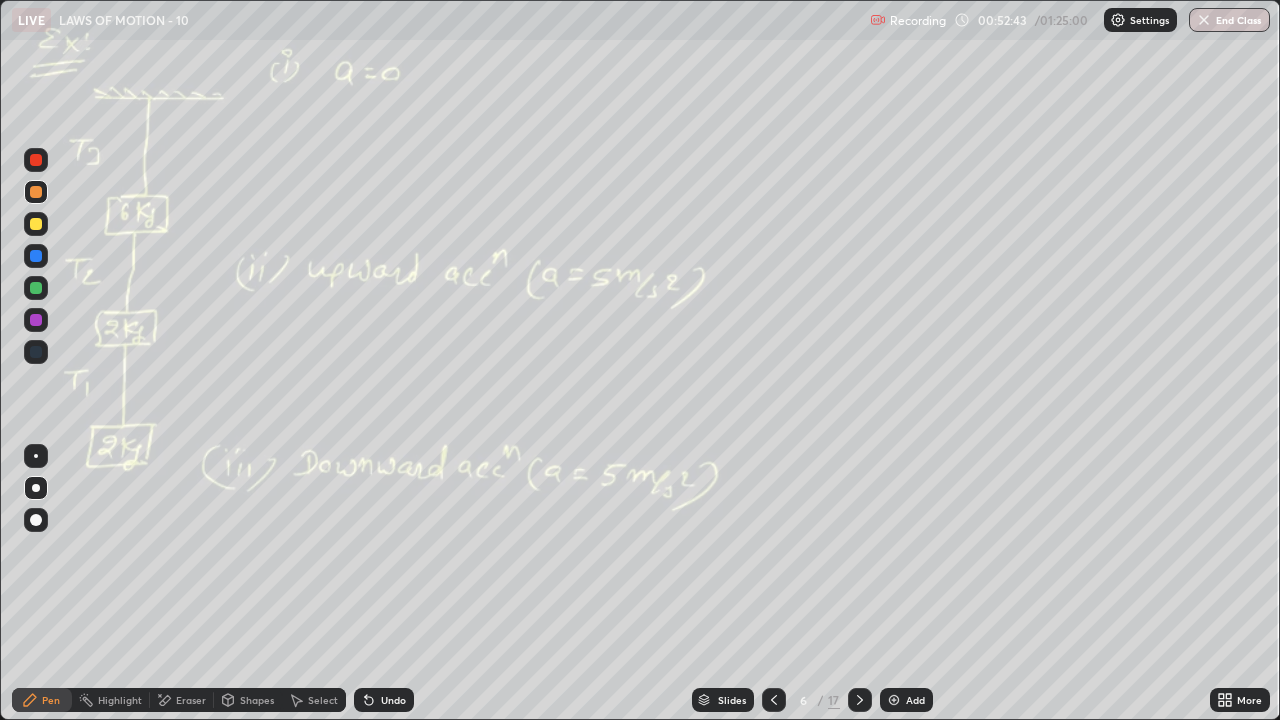 click 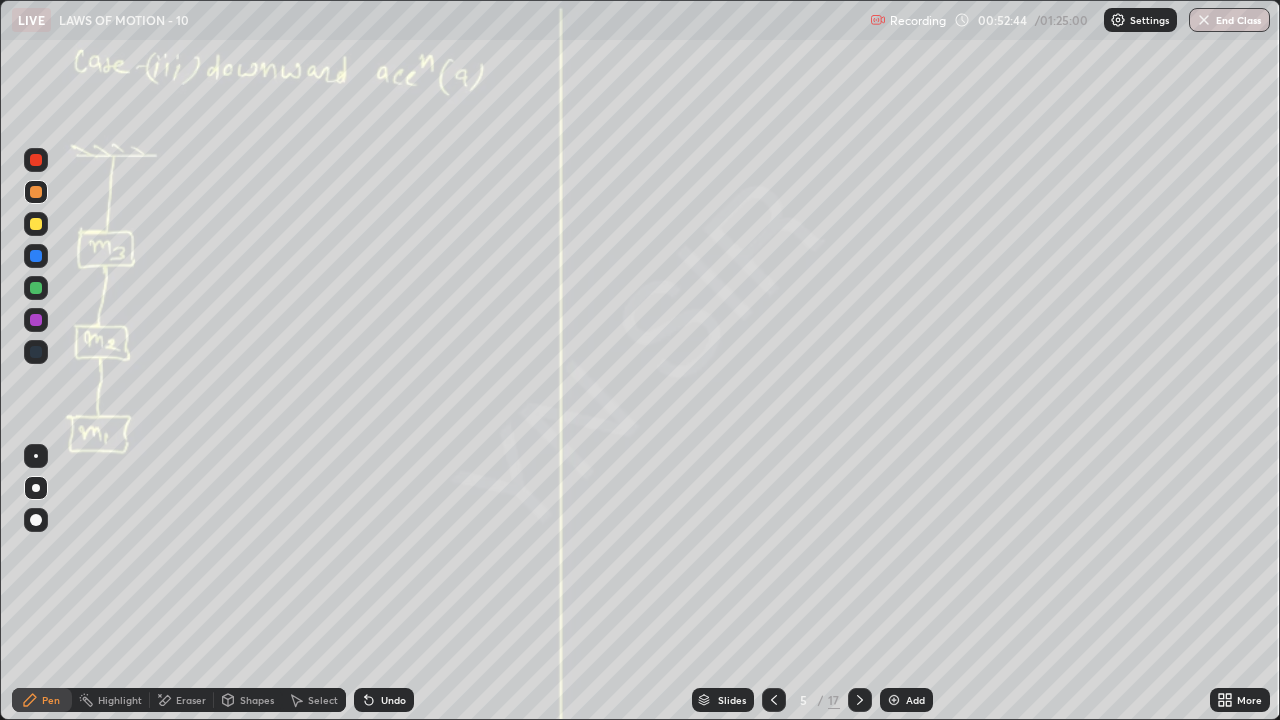 click at bounding box center [774, 700] 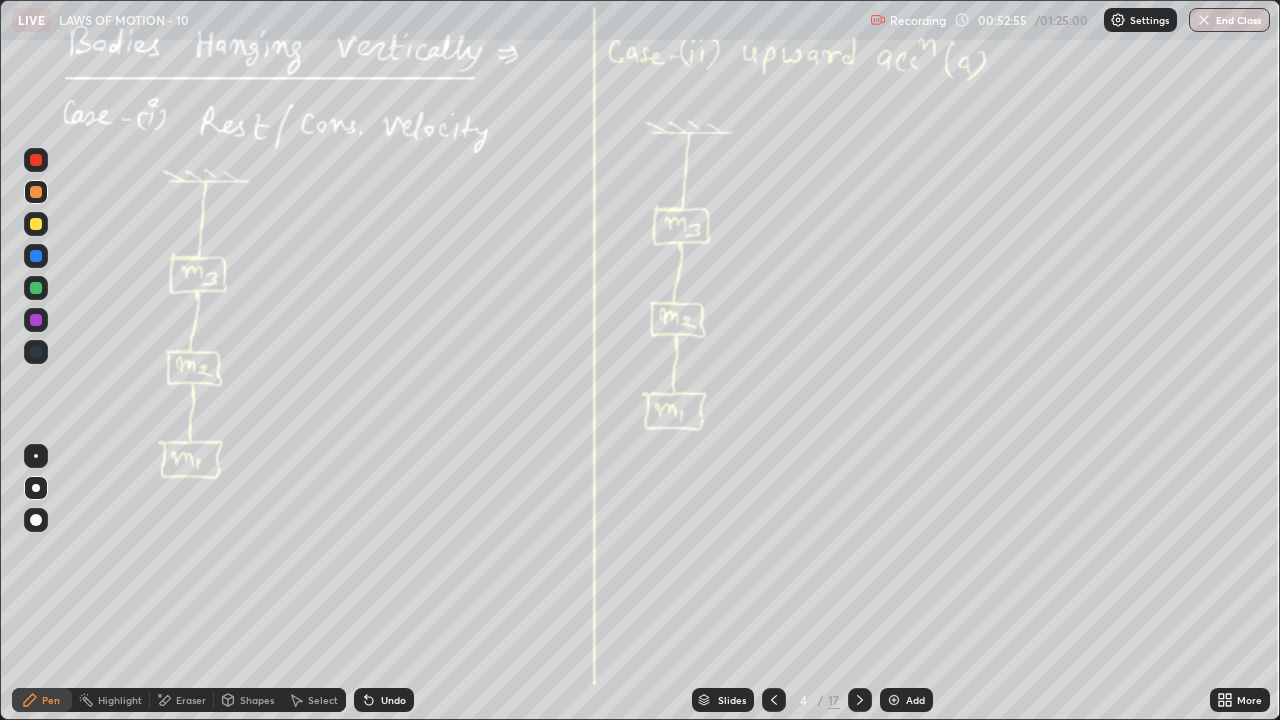 click 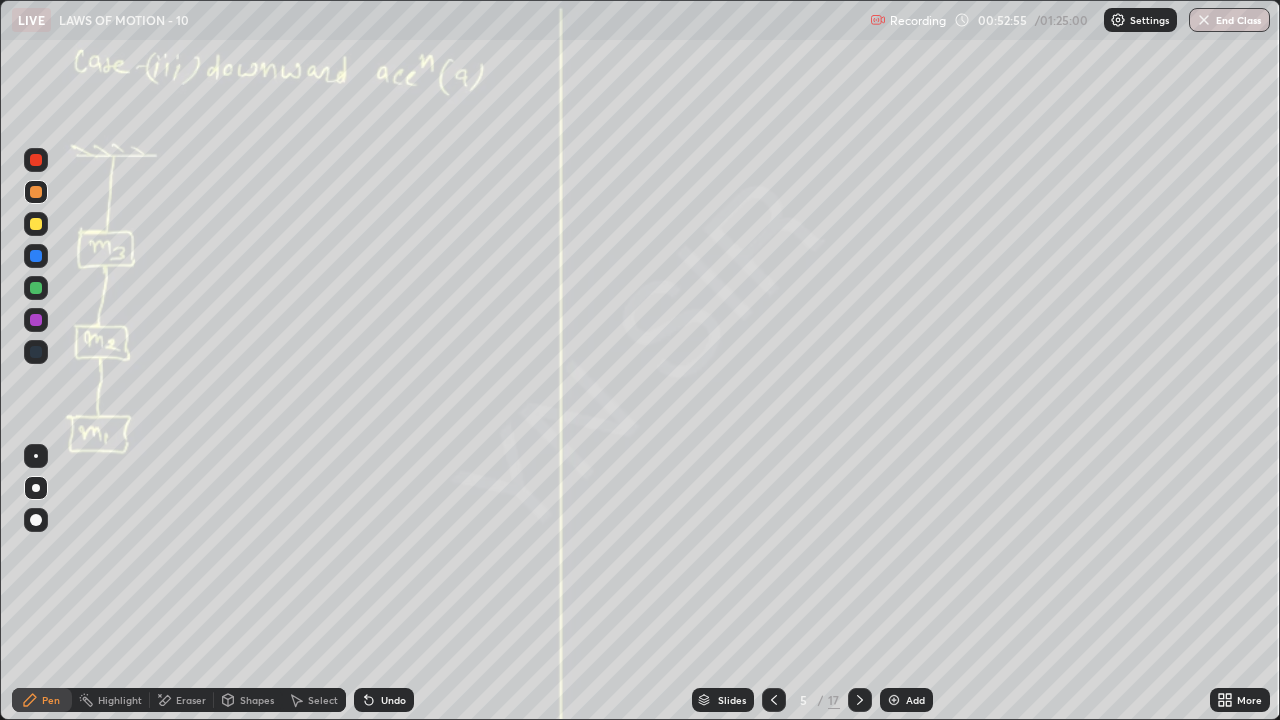 click 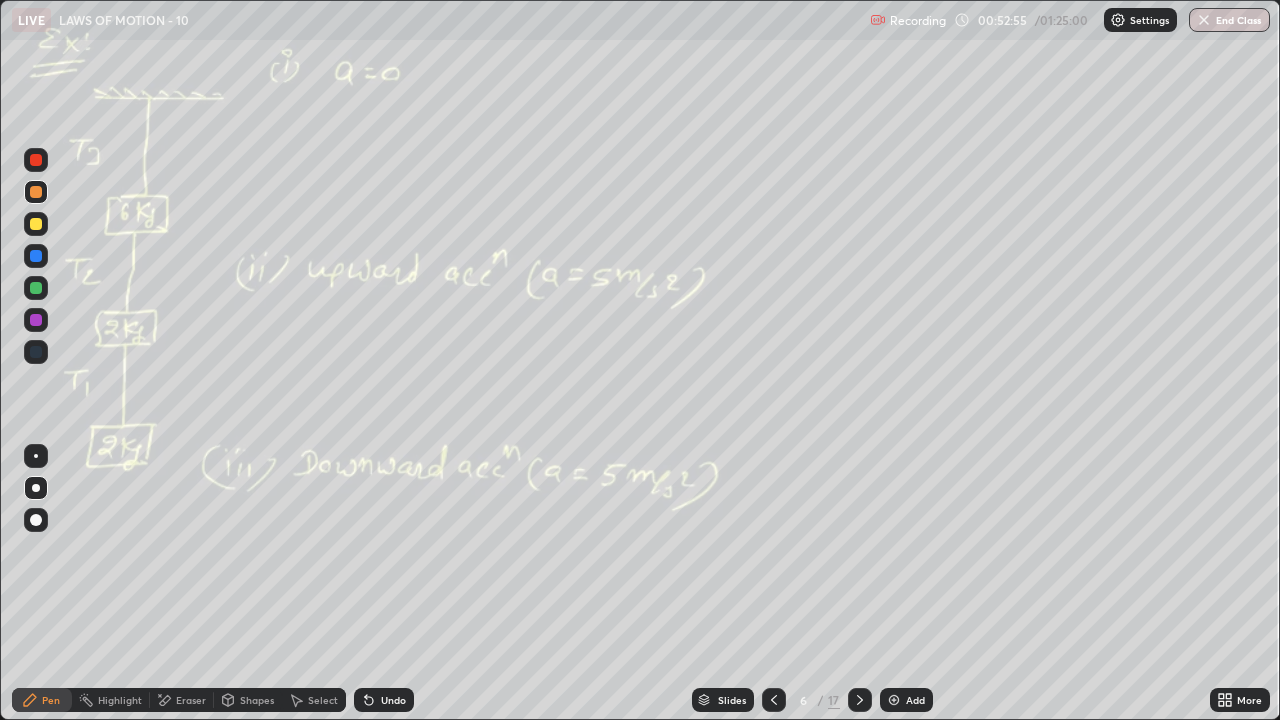 click 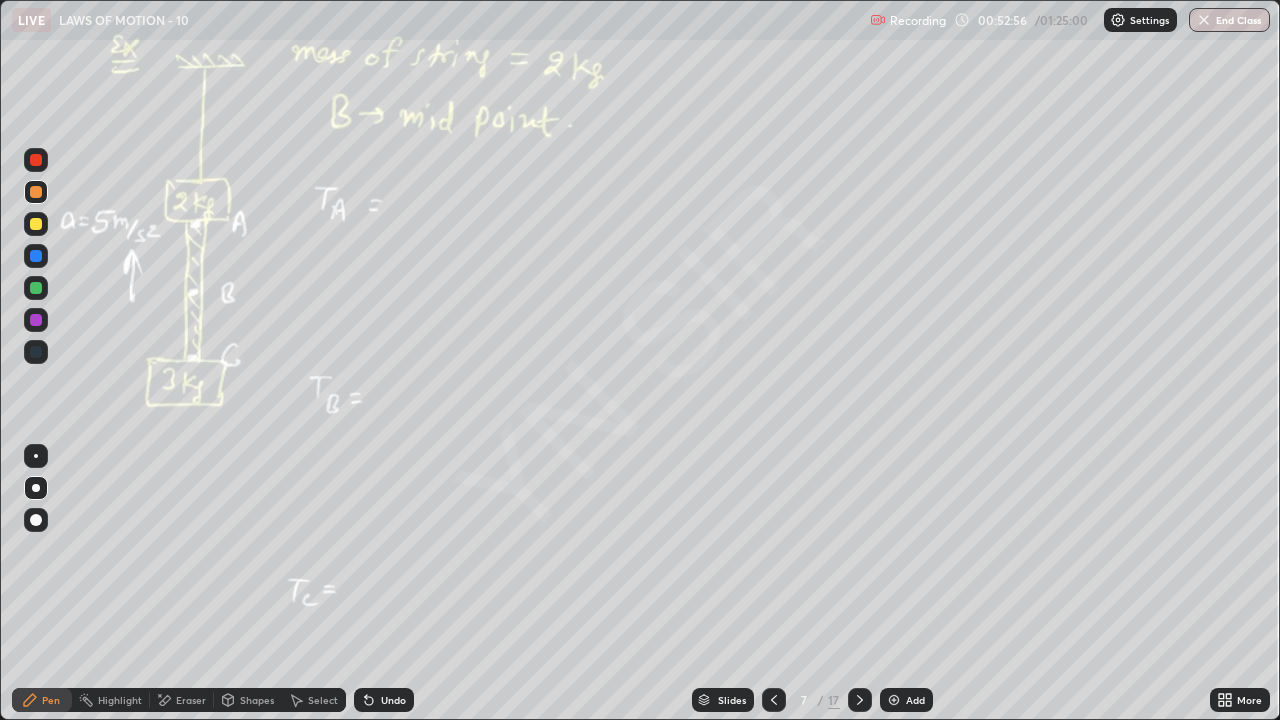 click 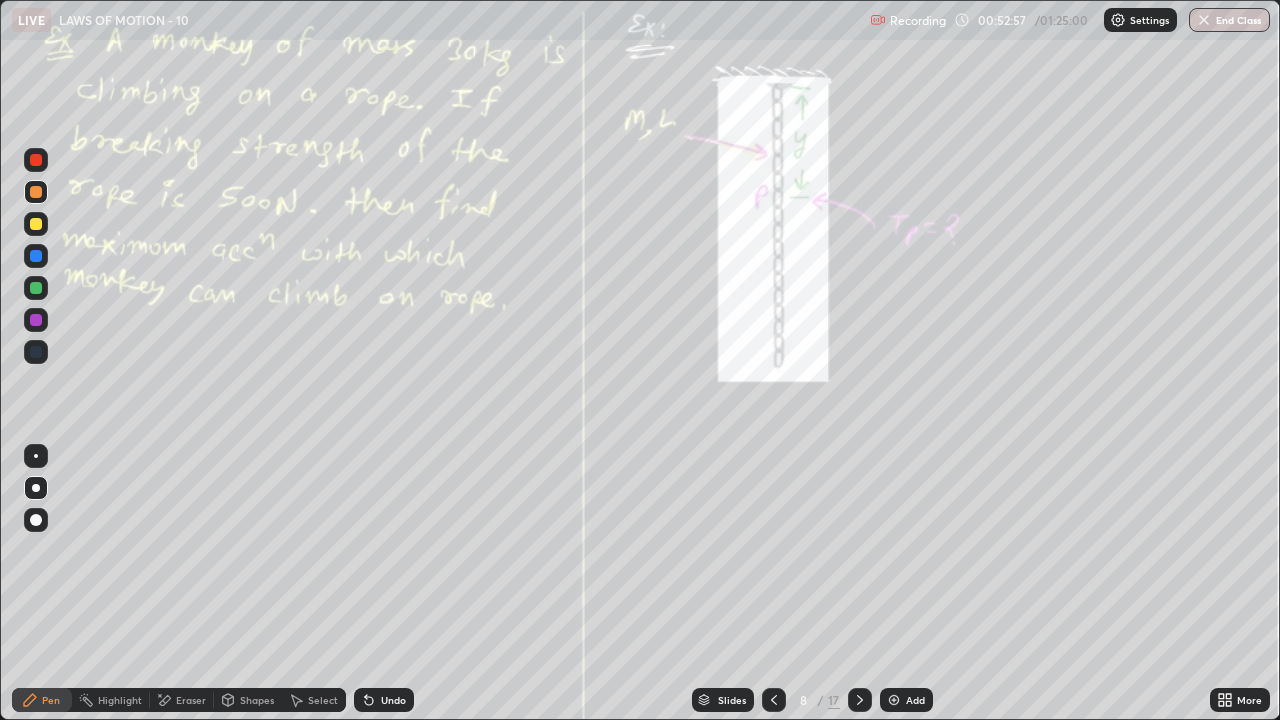 click 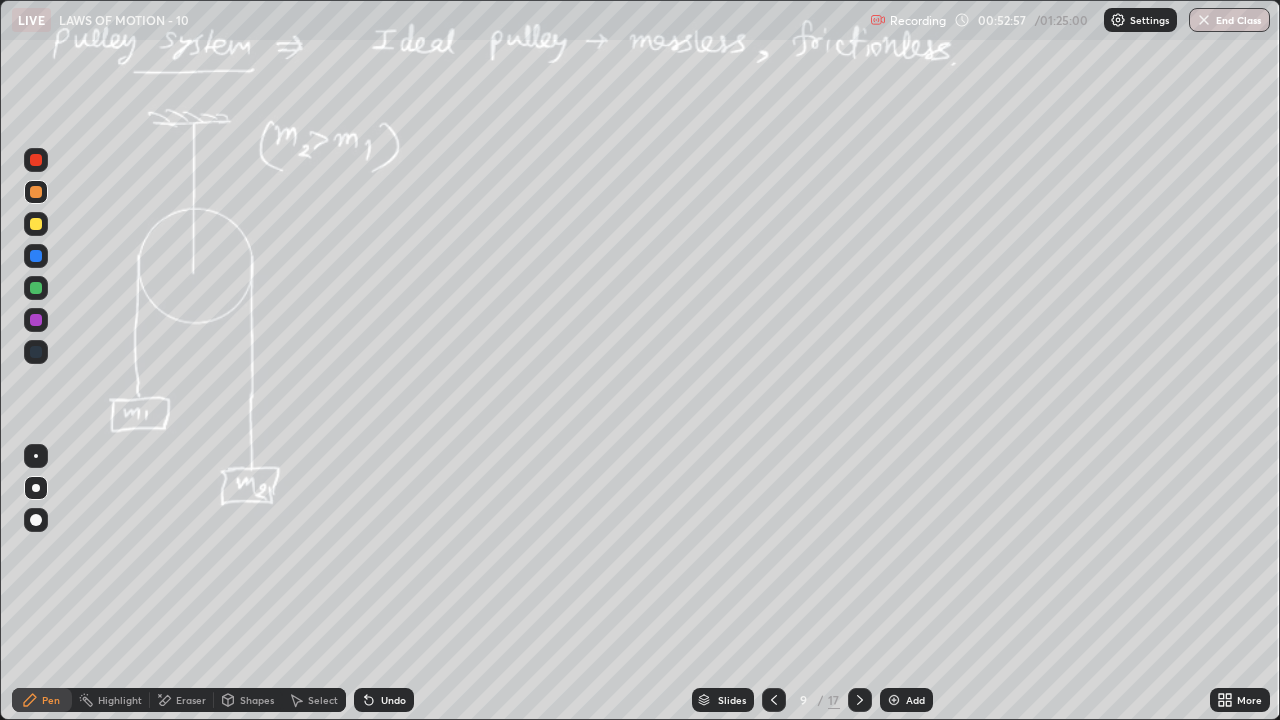 click at bounding box center [860, 700] 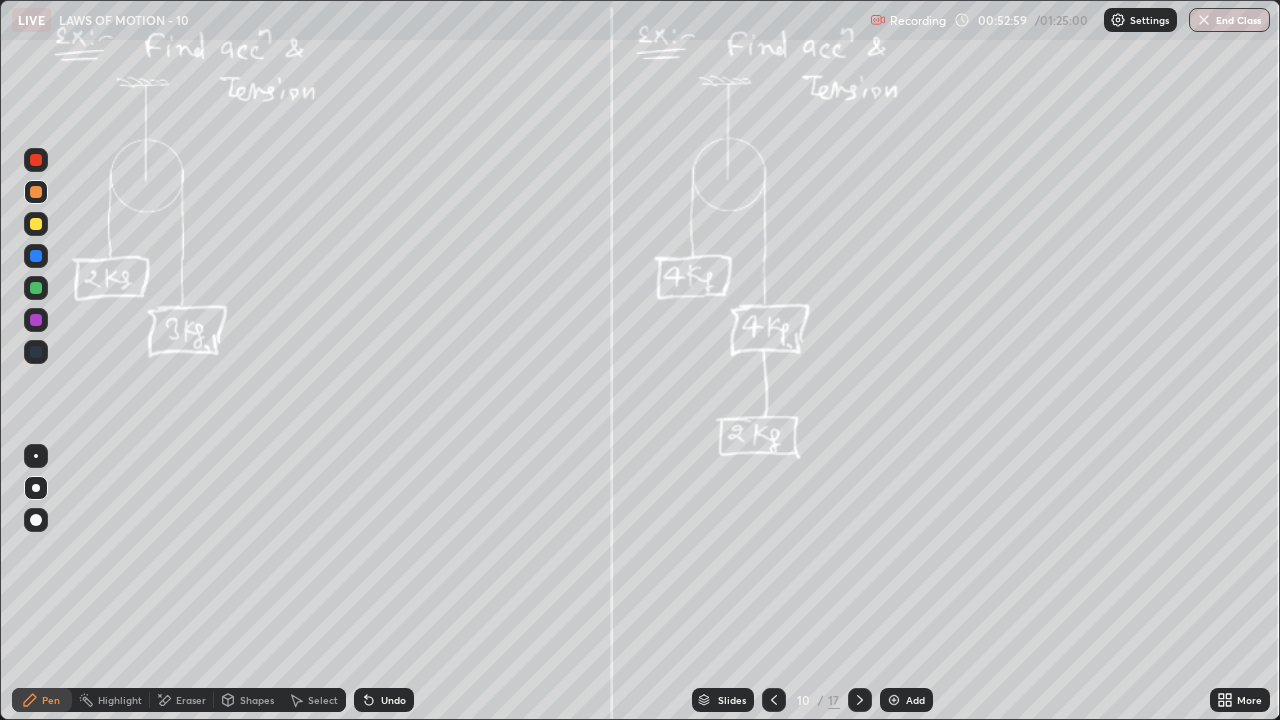 click 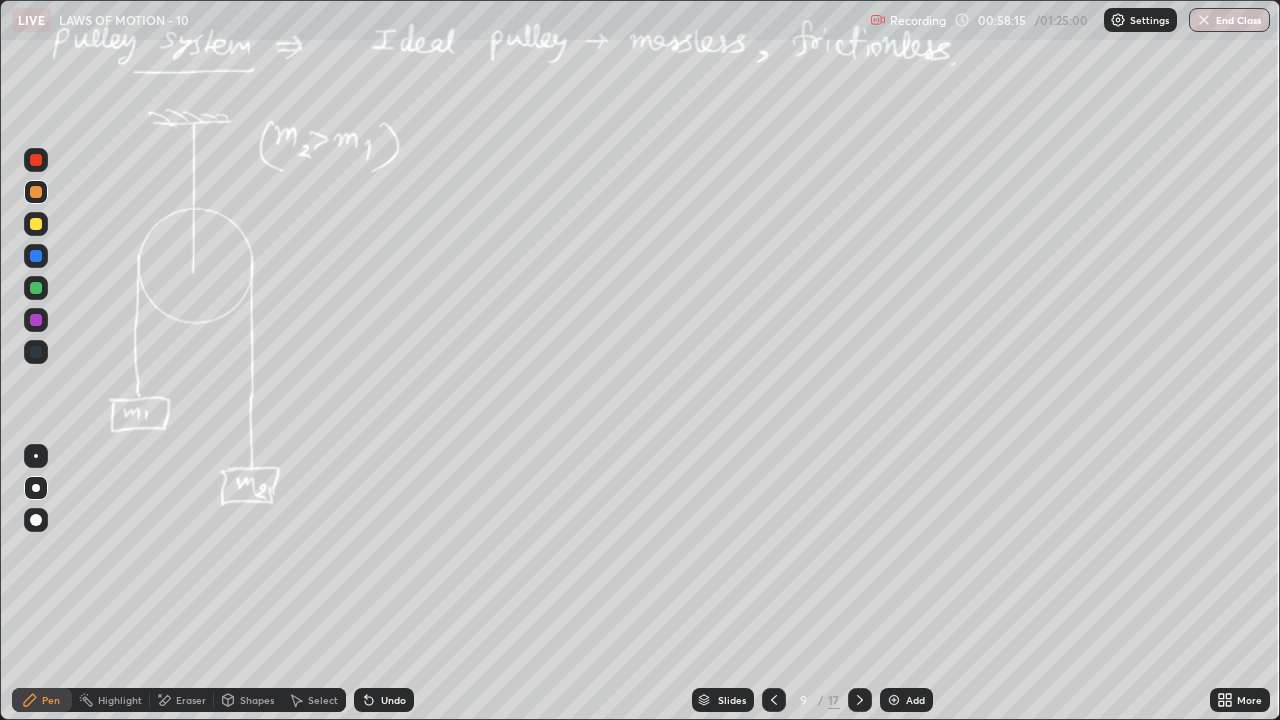 click 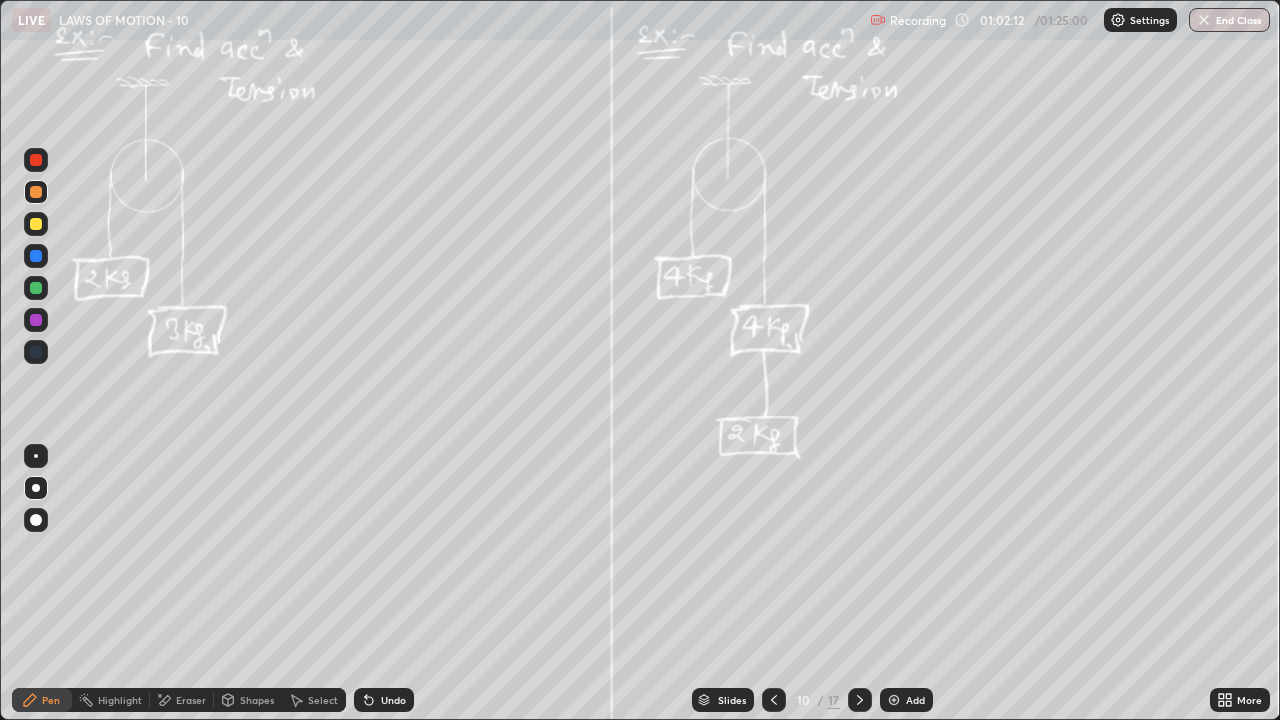 click on "Highlight" at bounding box center [120, 700] 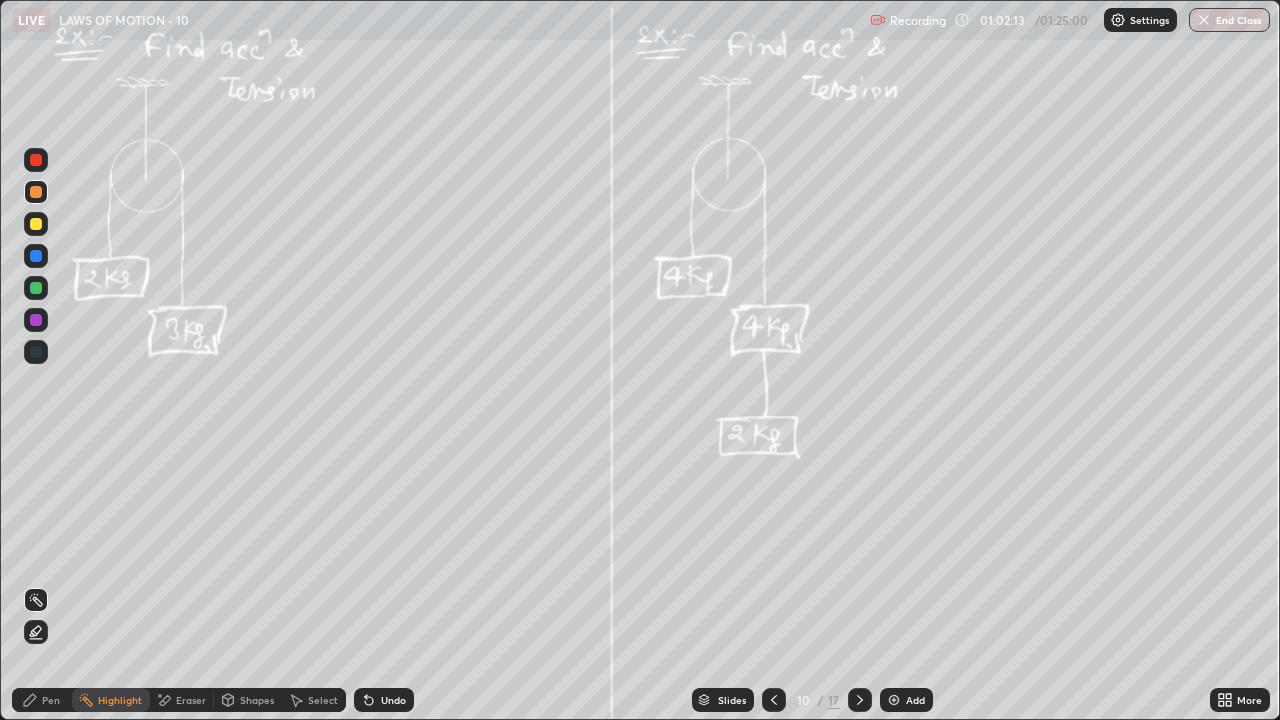 click 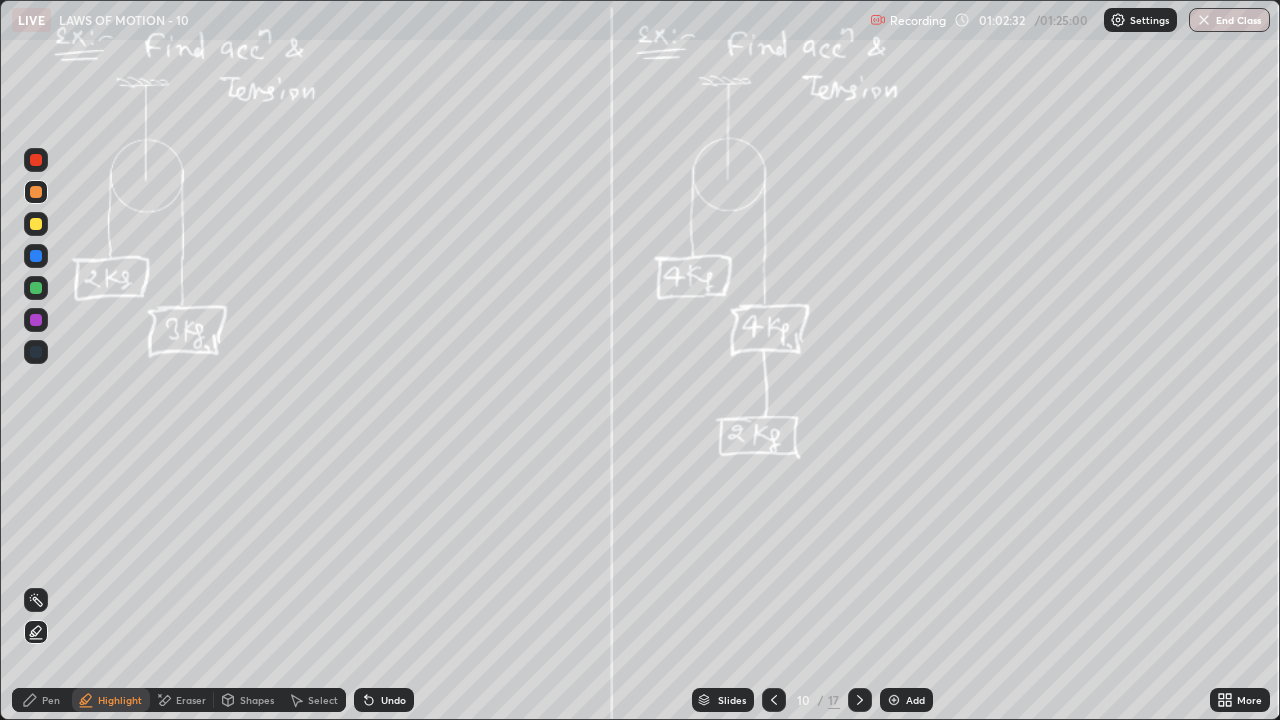 click at bounding box center [36, 288] 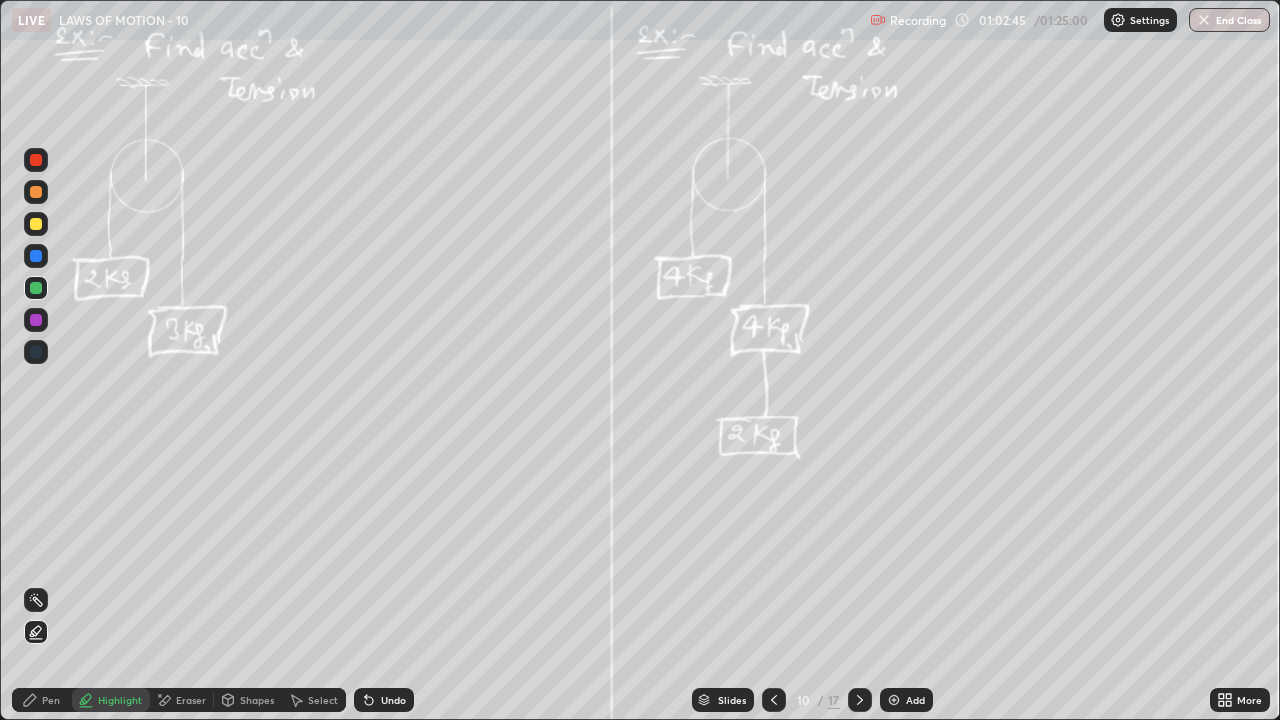 click on "Pen" at bounding box center [42, 700] 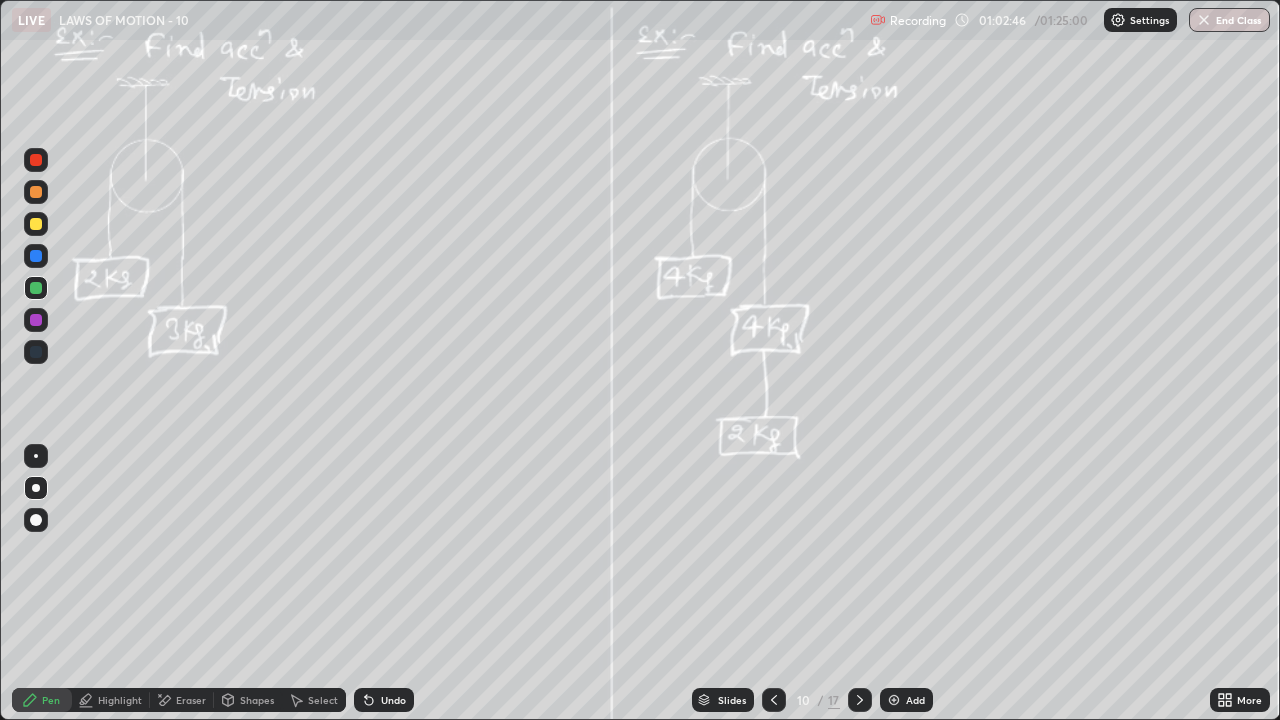click at bounding box center [36, 192] 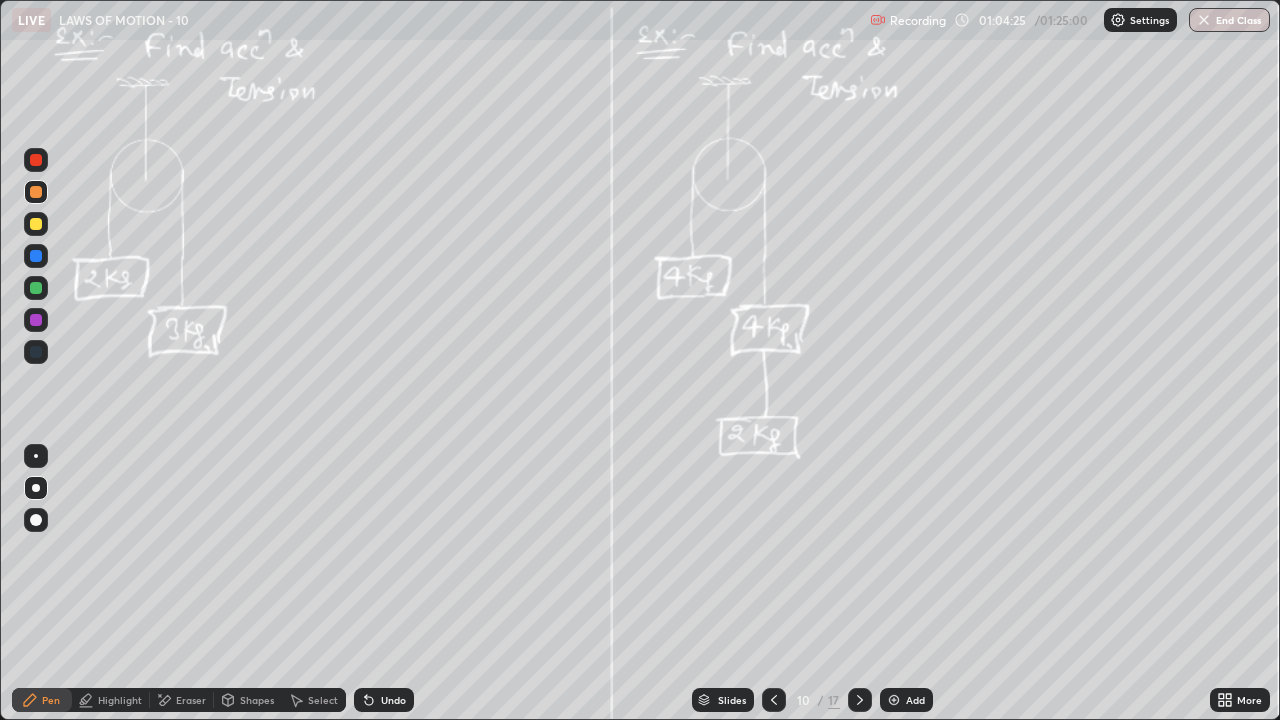 click 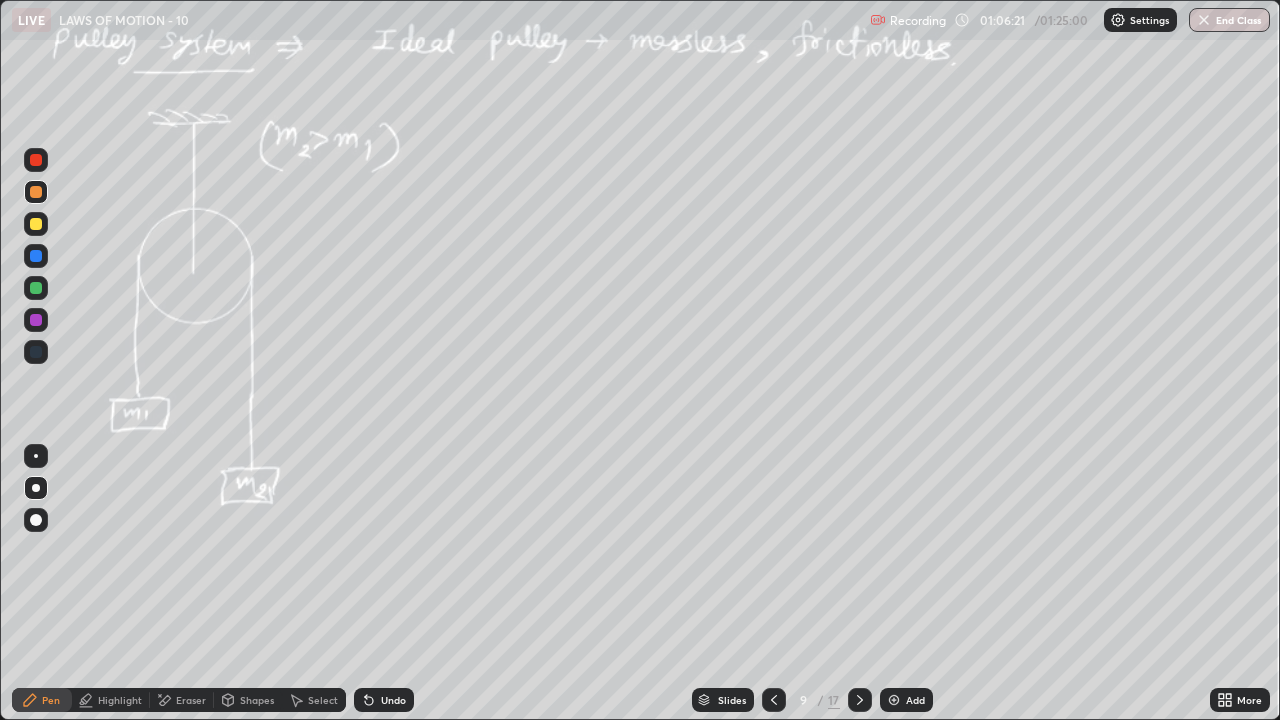 click 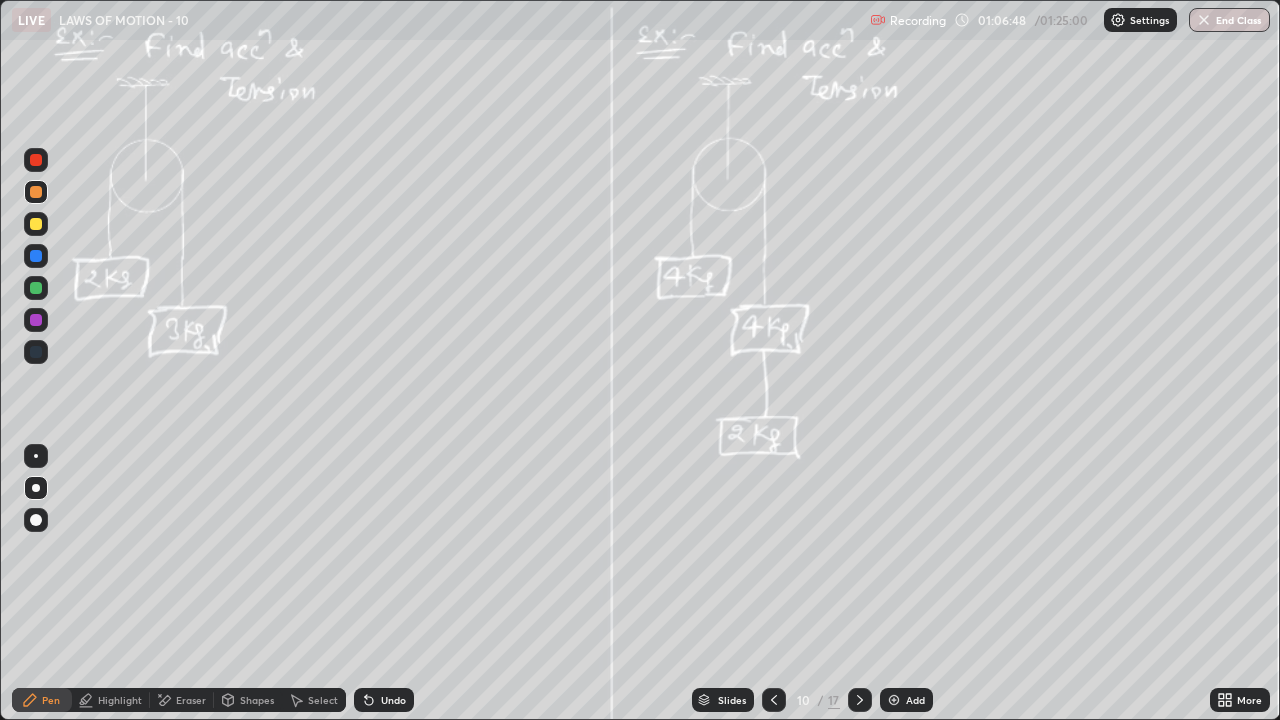 click 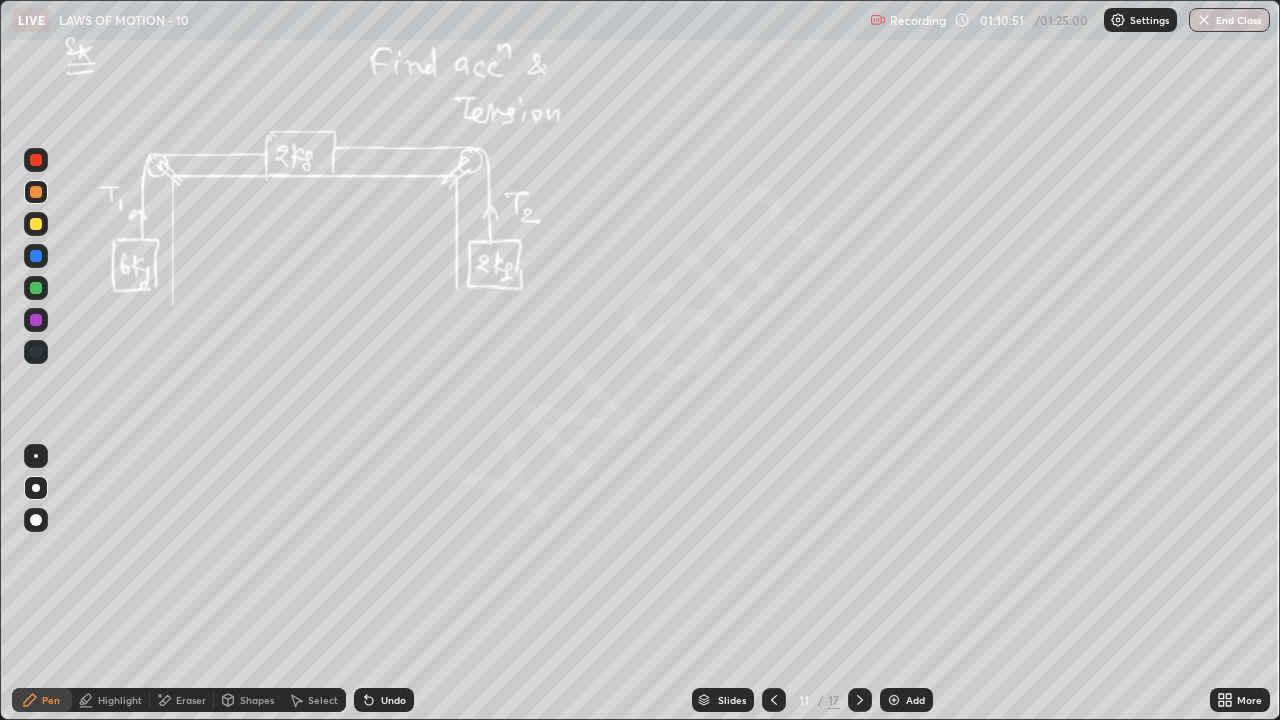click on "Eraser" at bounding box center (191, 700) 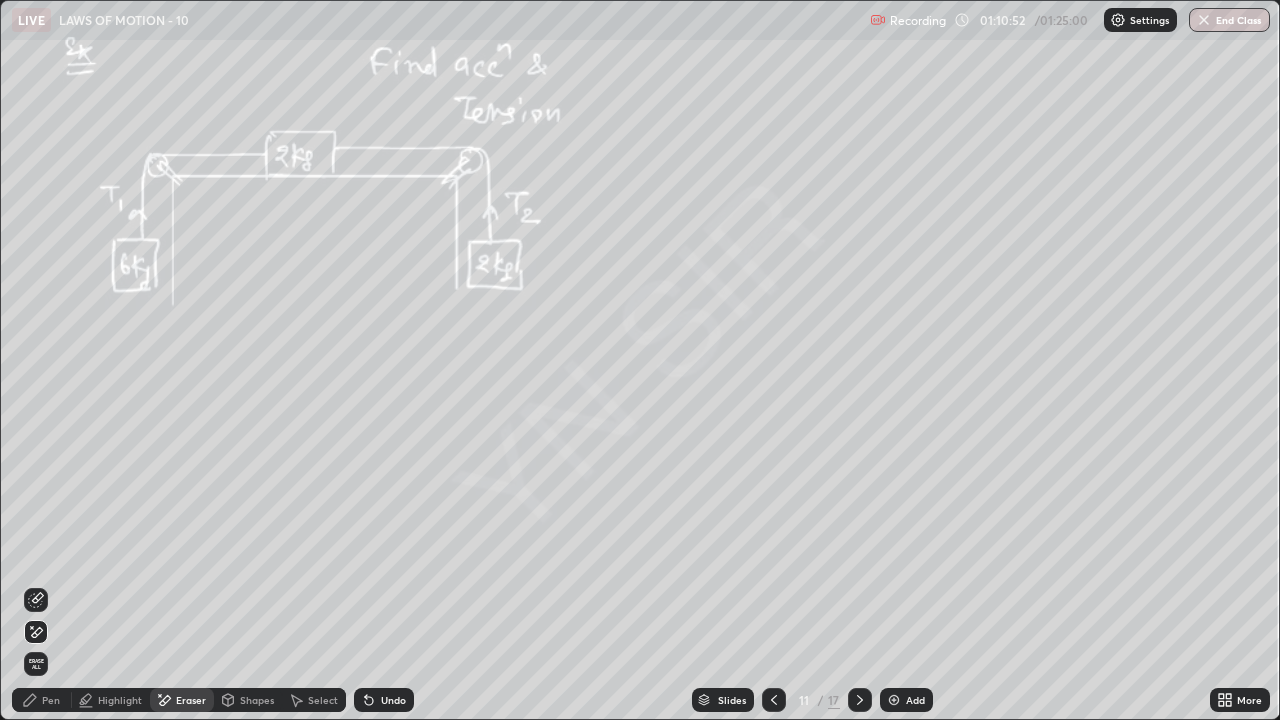 click on "Pen" at bounding box center [51, 700] 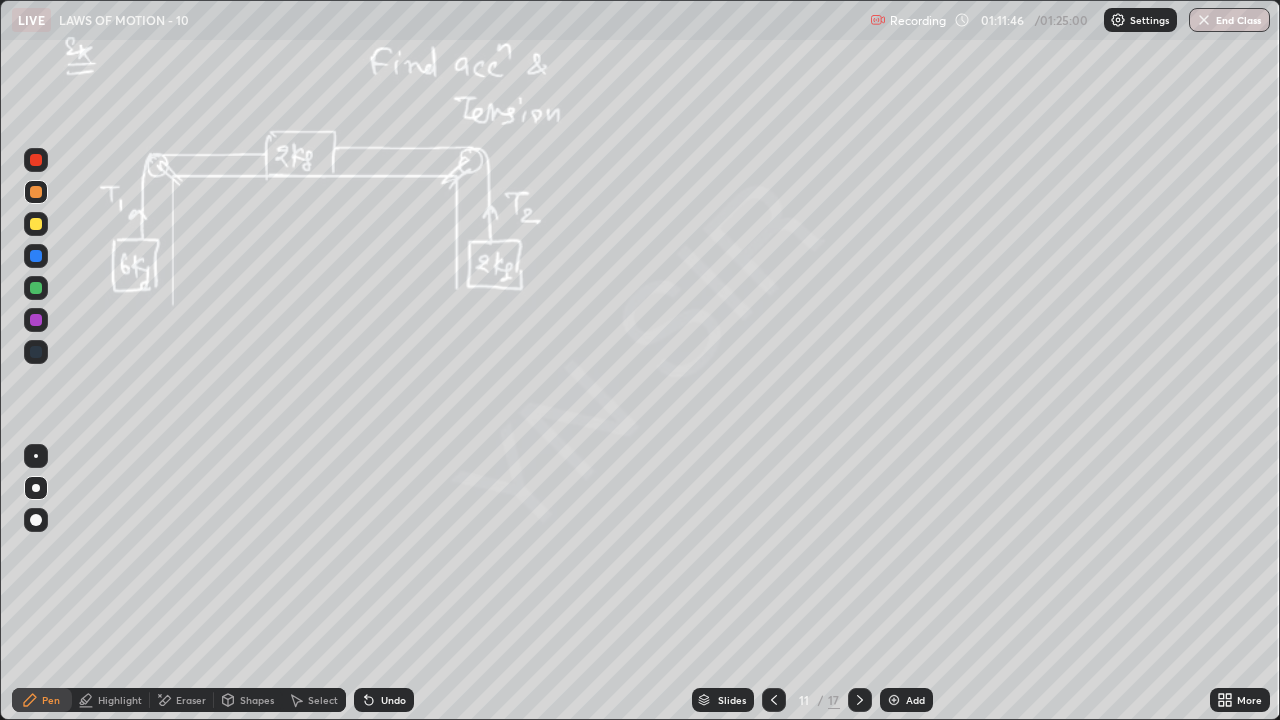 click on "Highlight" at bounding box center [120, 700] 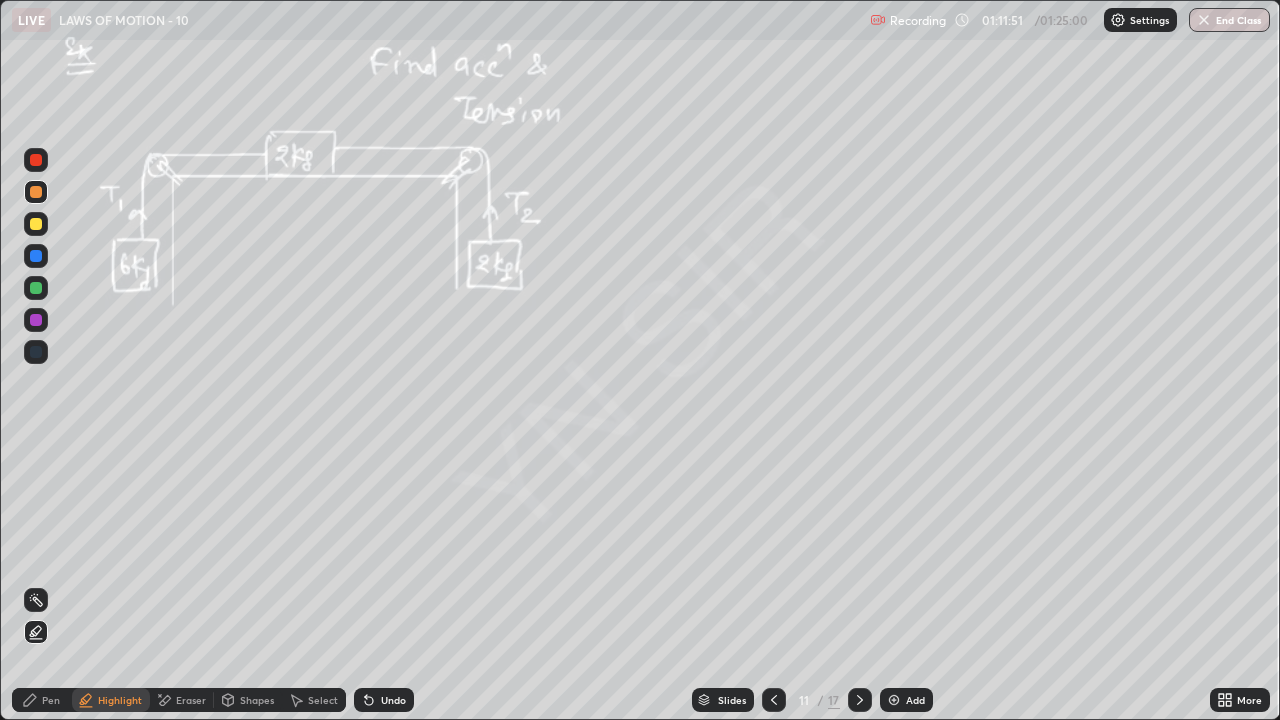 click on "Pen" at bounding box center [51, 700] 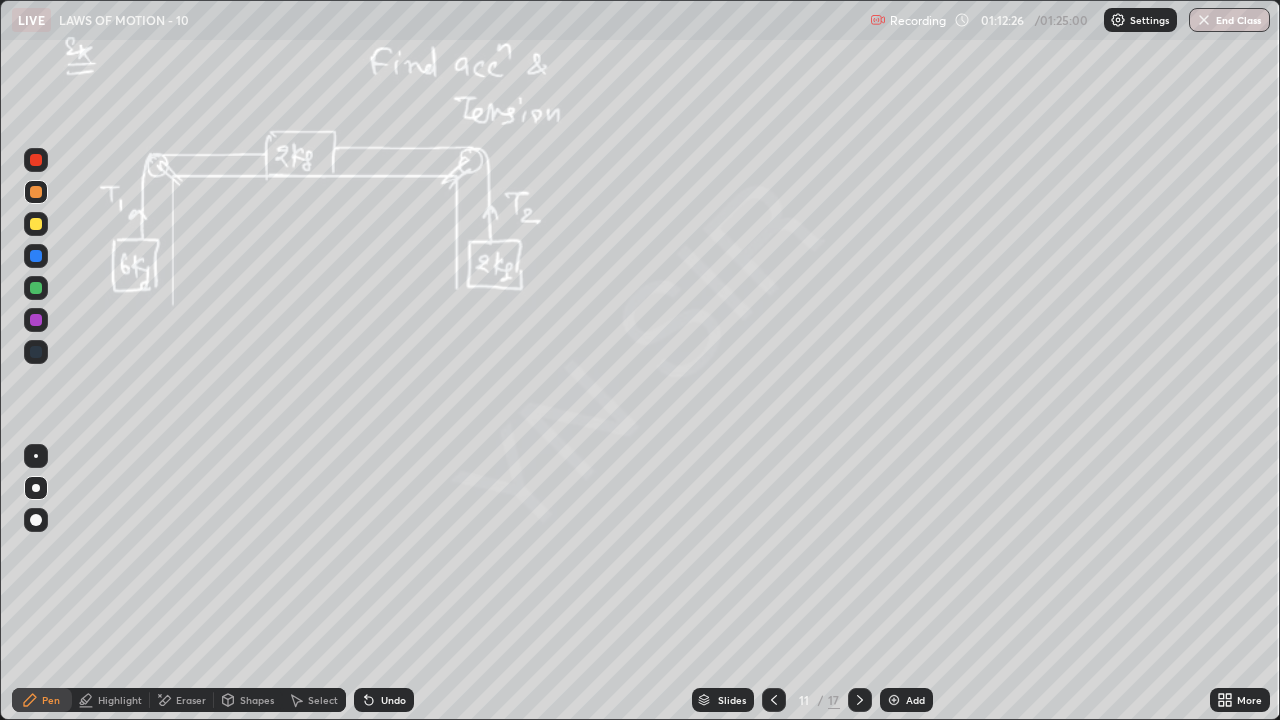 click on "Undo" at bounding box center [384, 700] 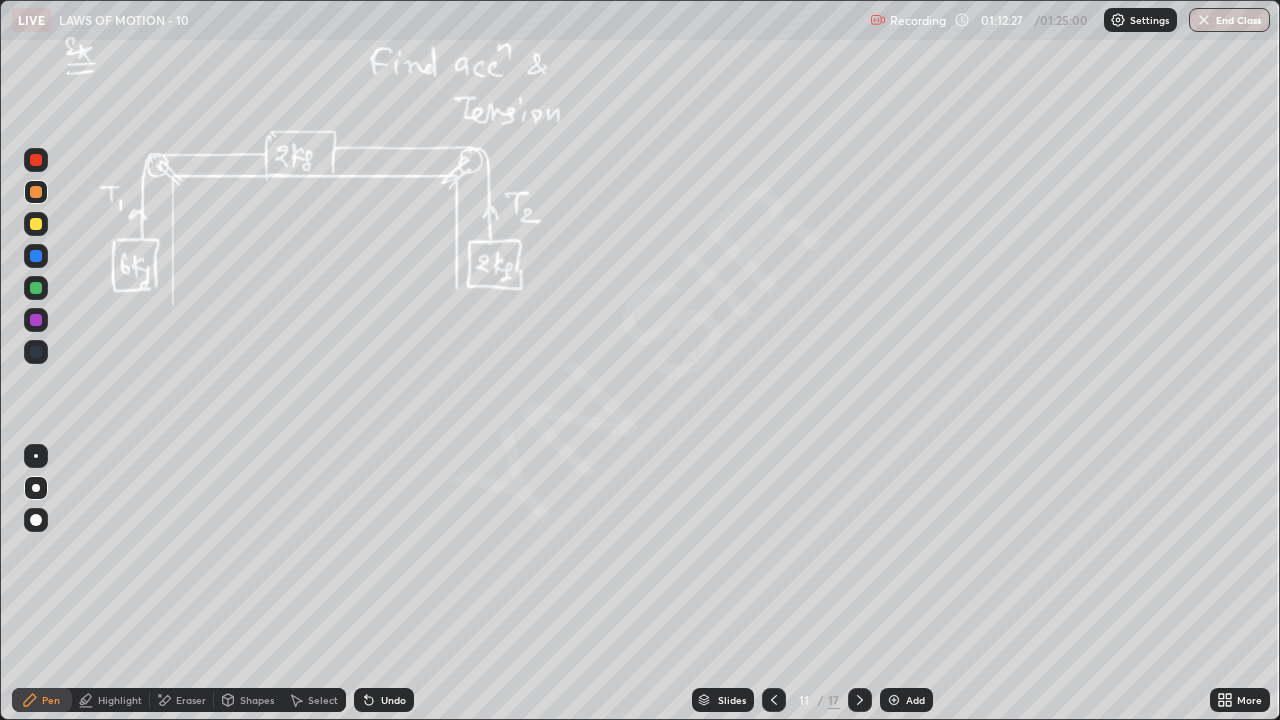 click on "Undo" at bounding box center [393, 700] 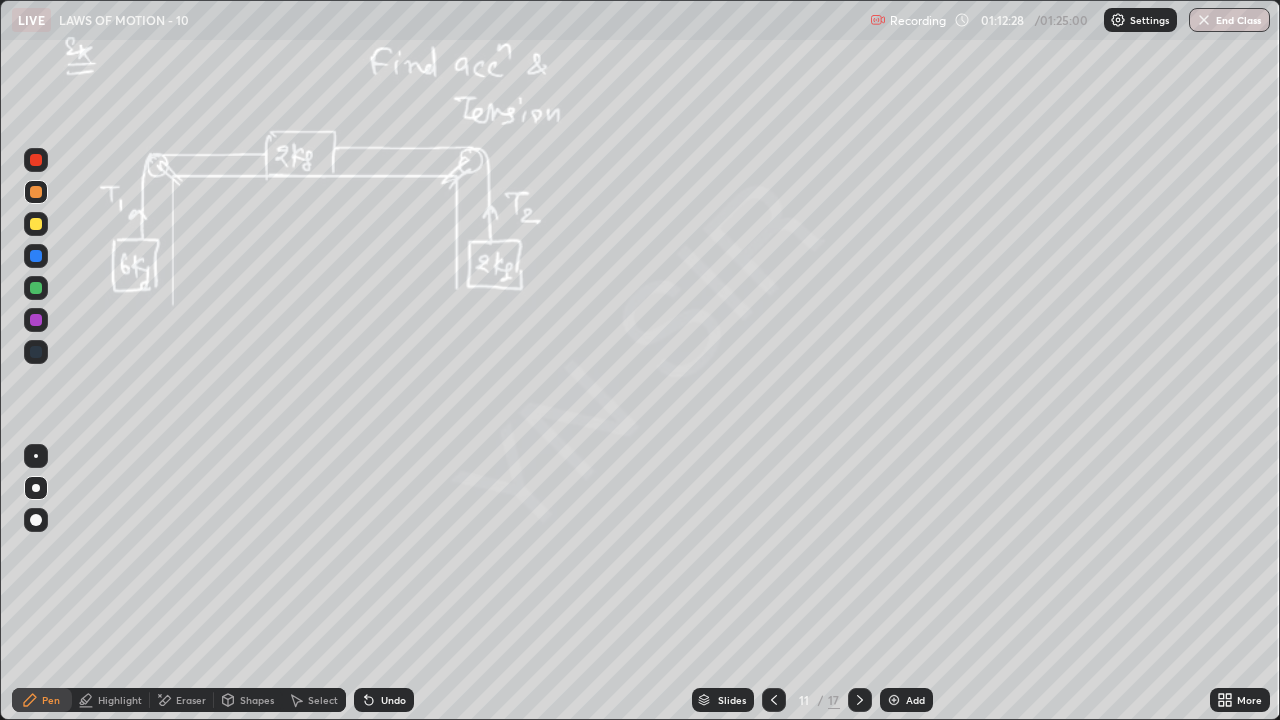 click on "Undo" at bounding box center (393, 700) 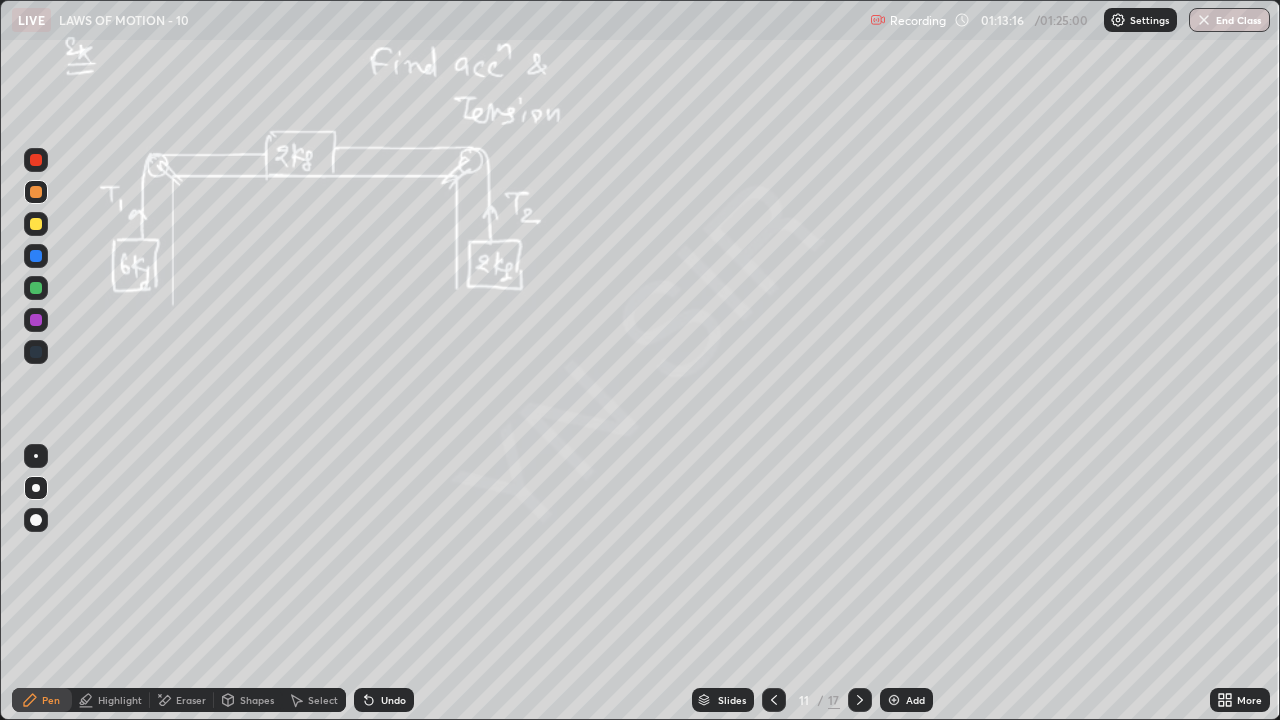 click 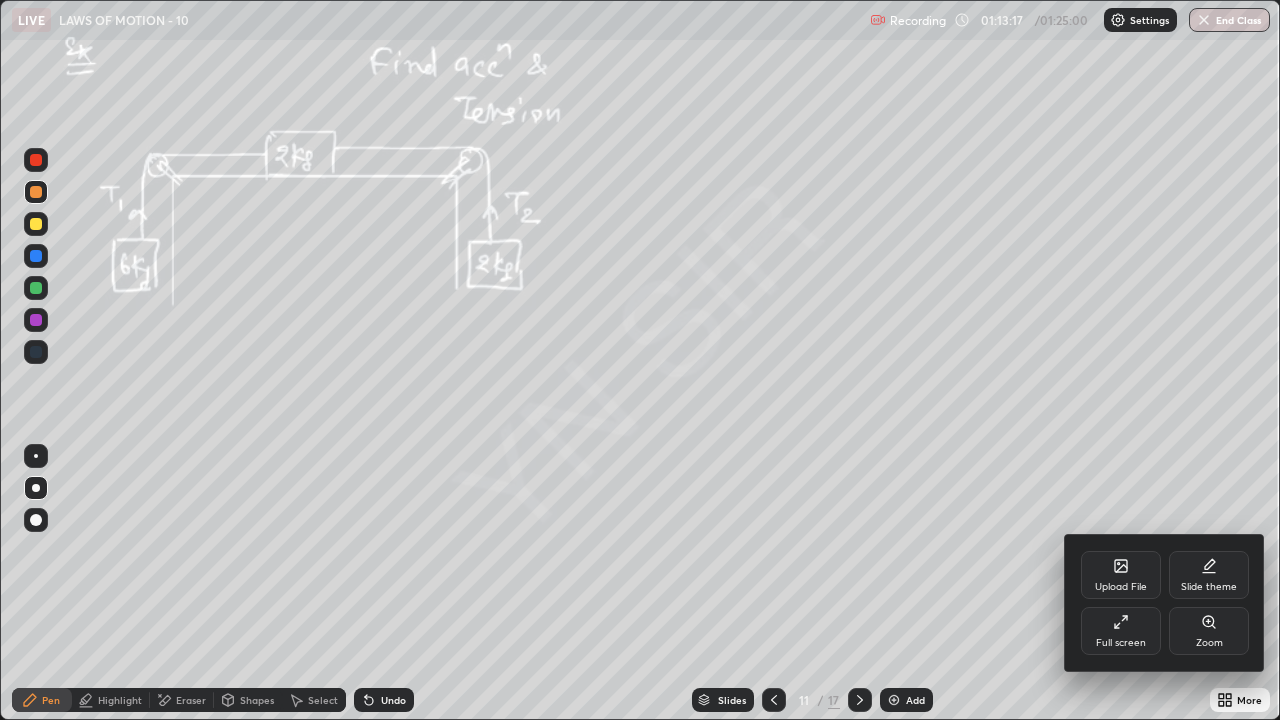 click on "Zoom" at bounding box center (1209, 631) 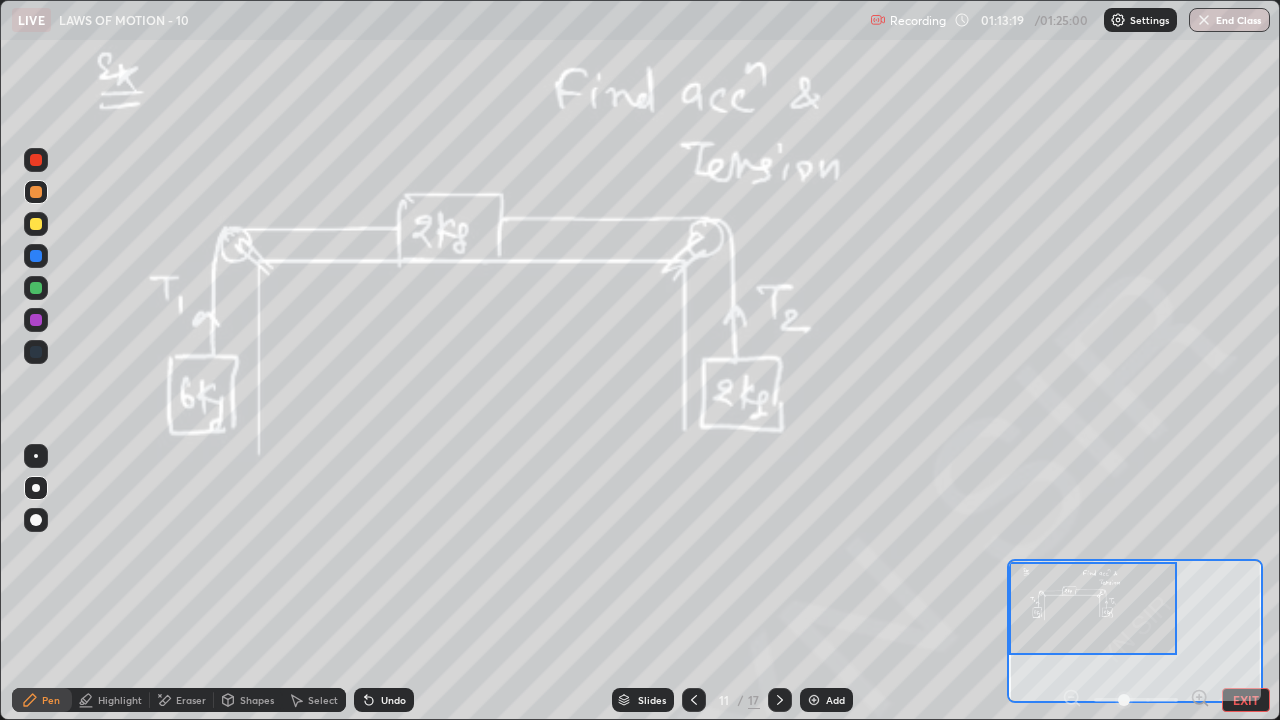 click 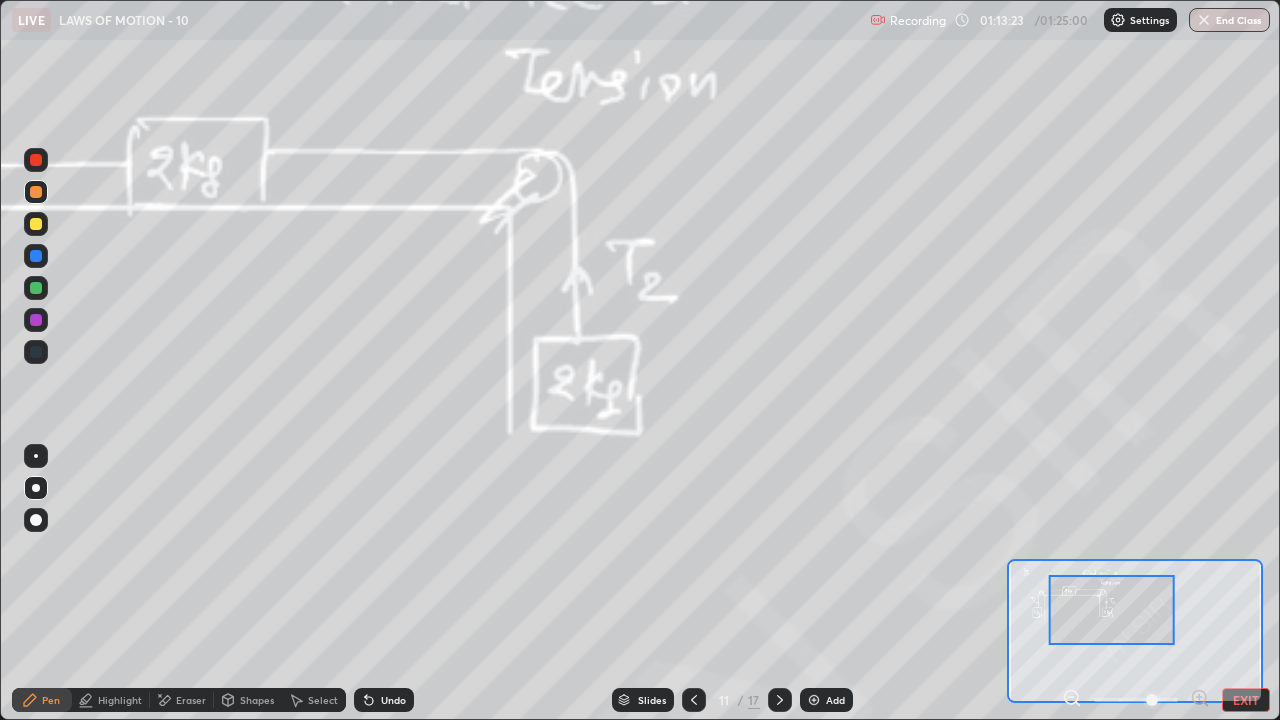 click on "Eraser" at bounding box center (191, 700) 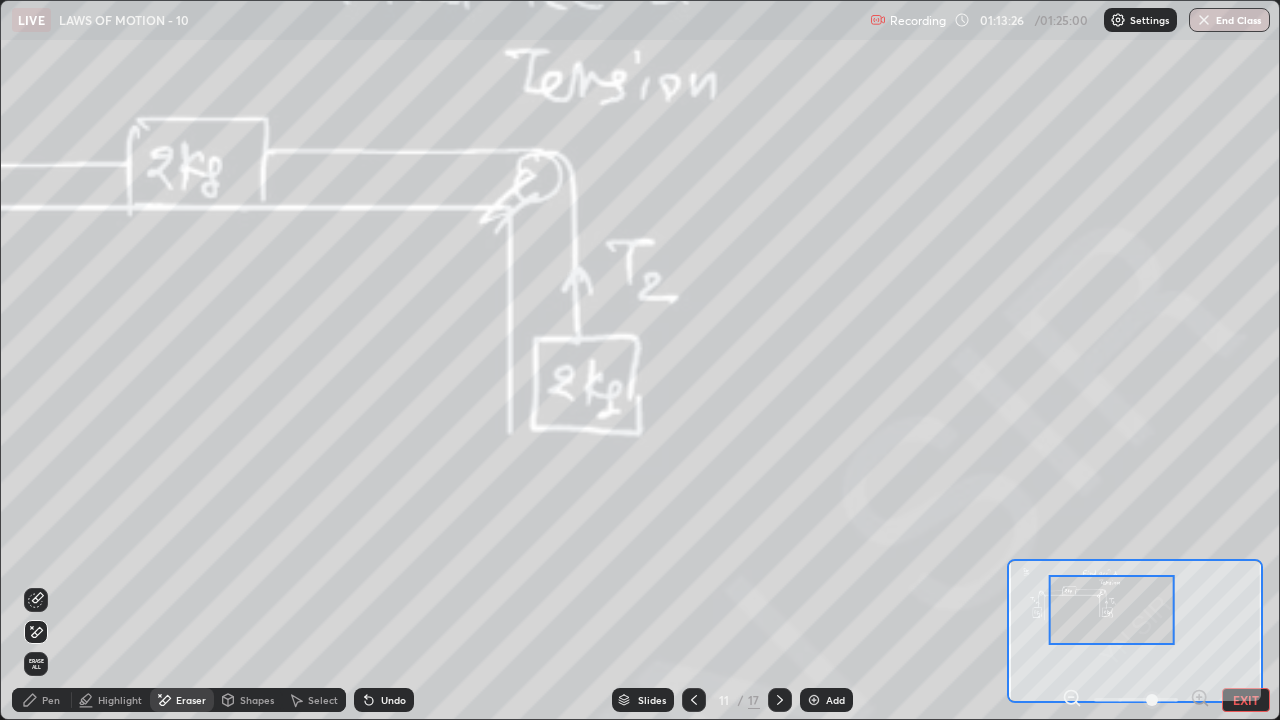 click on "Pen" at bounding box center (51, 700) 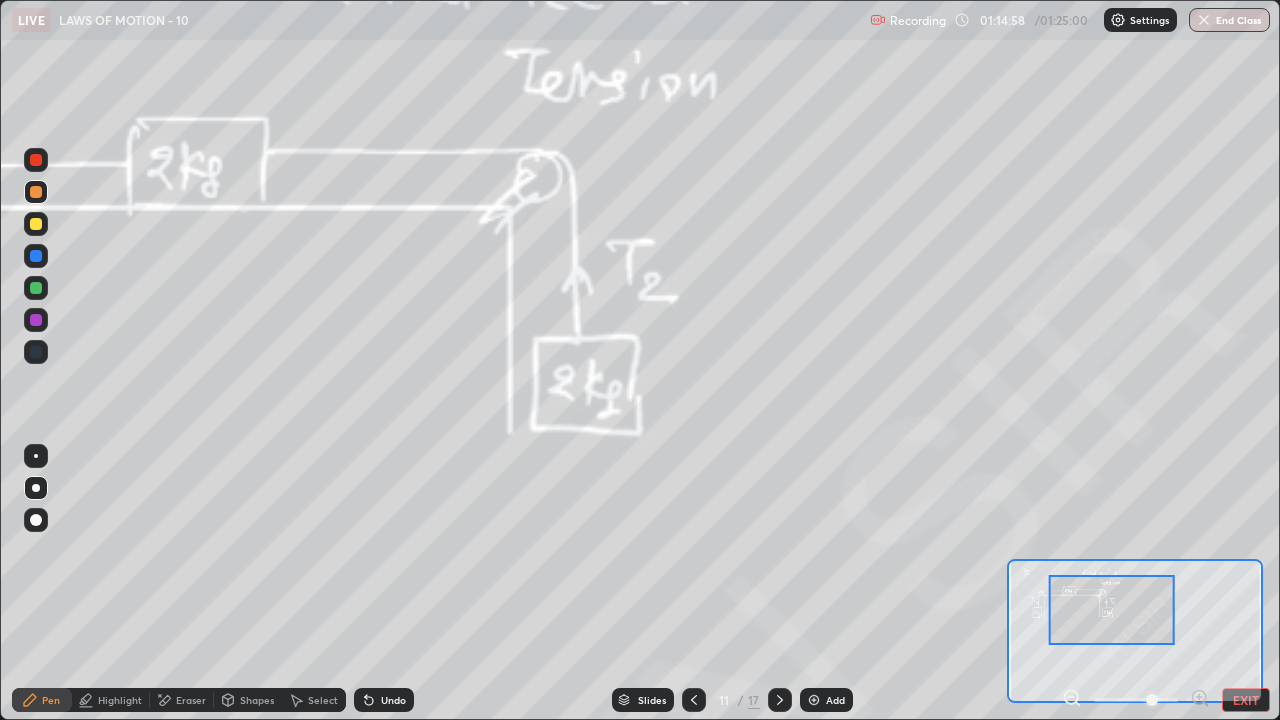 click at bounding box center [694, 700] 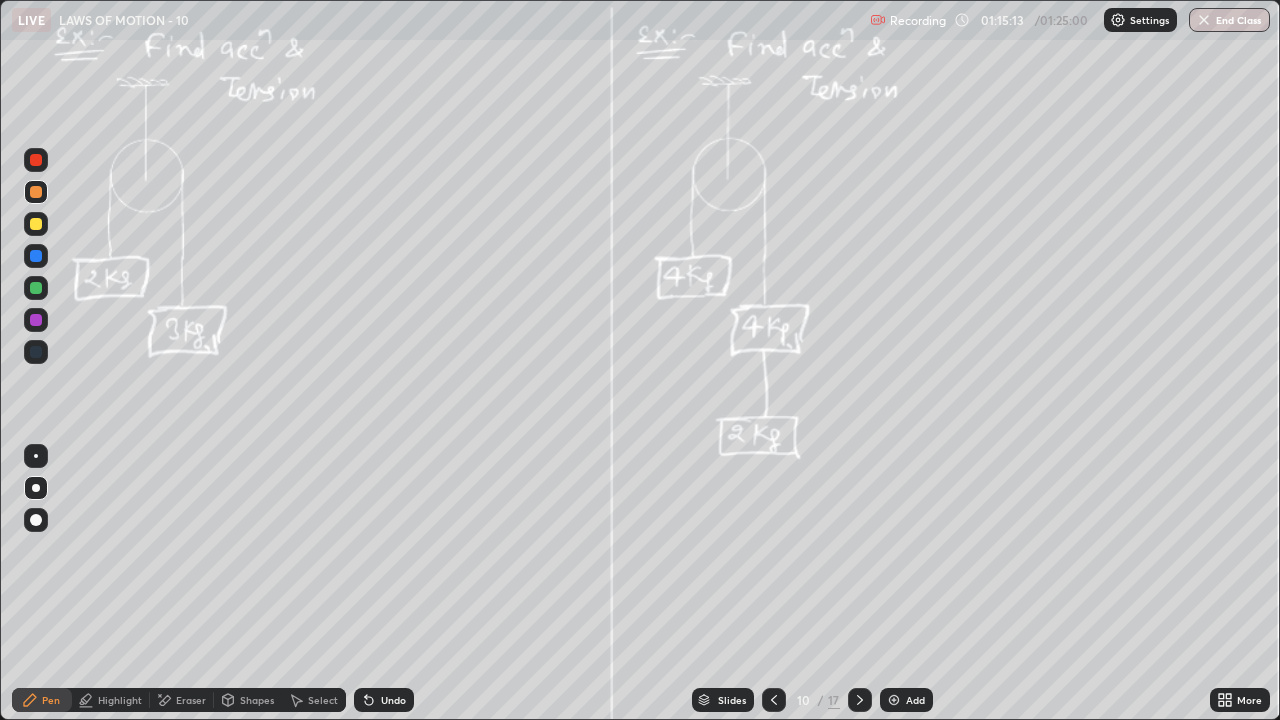 click 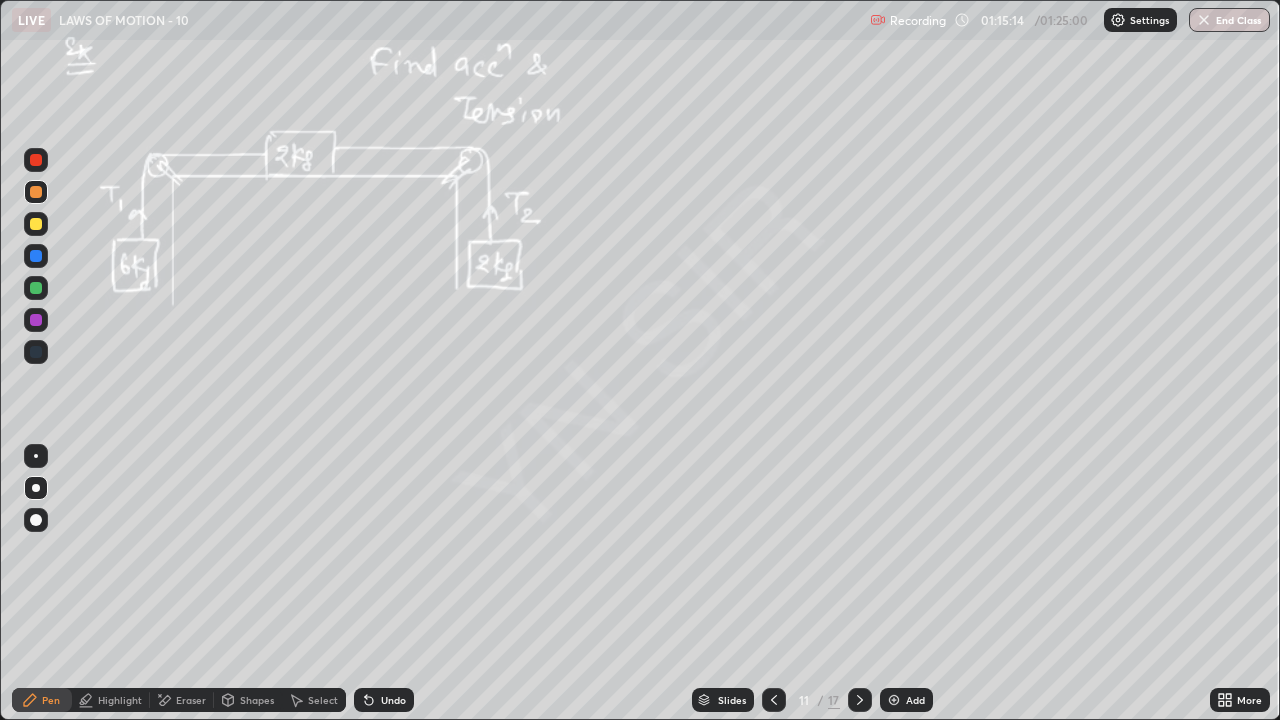 click 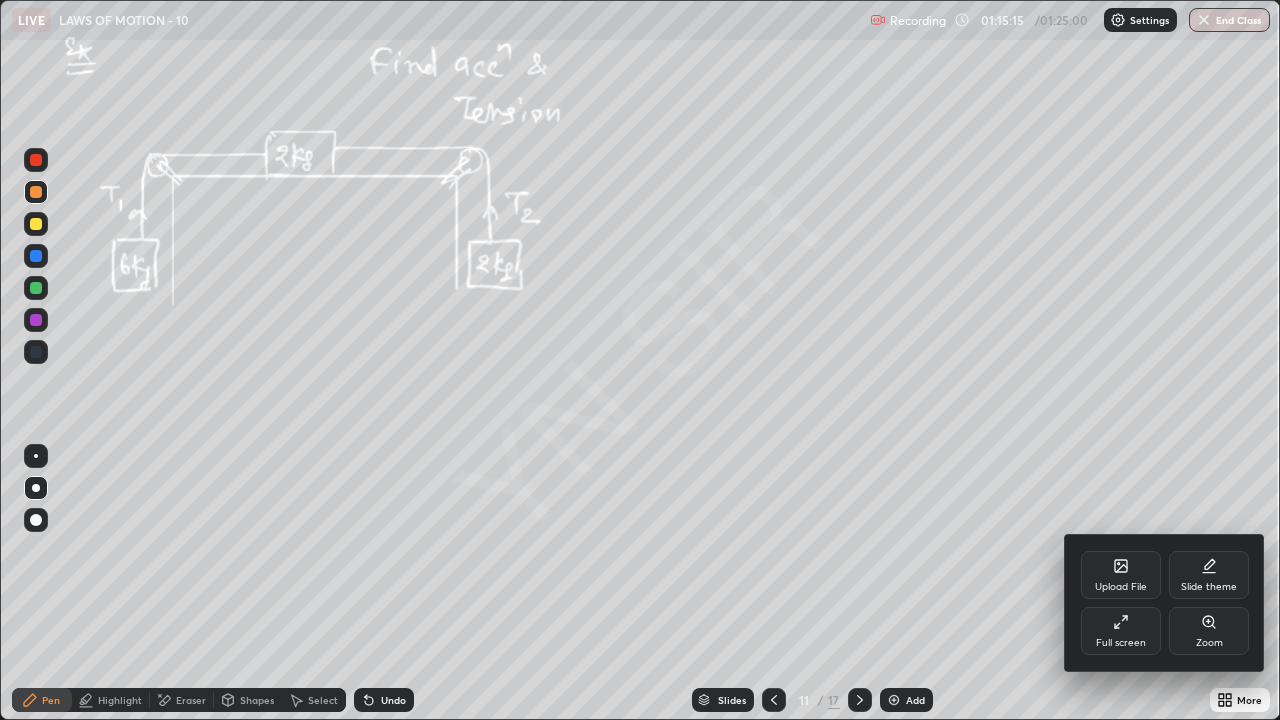 click 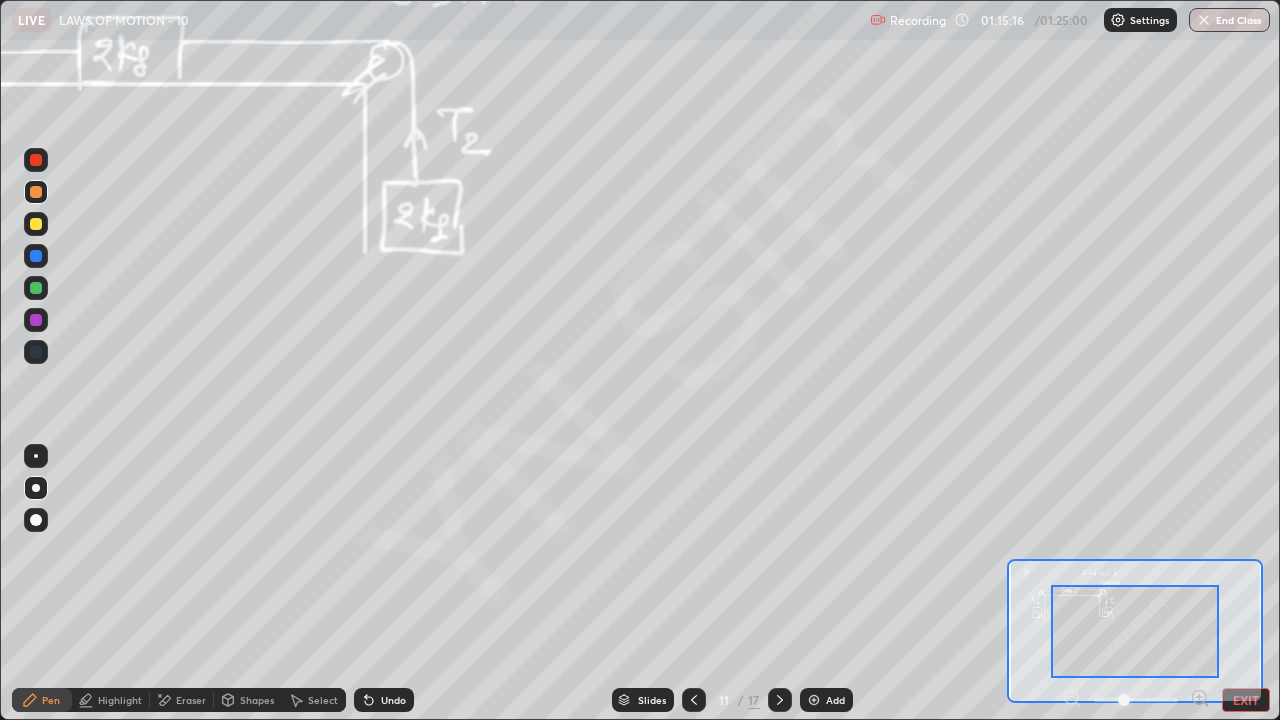 click 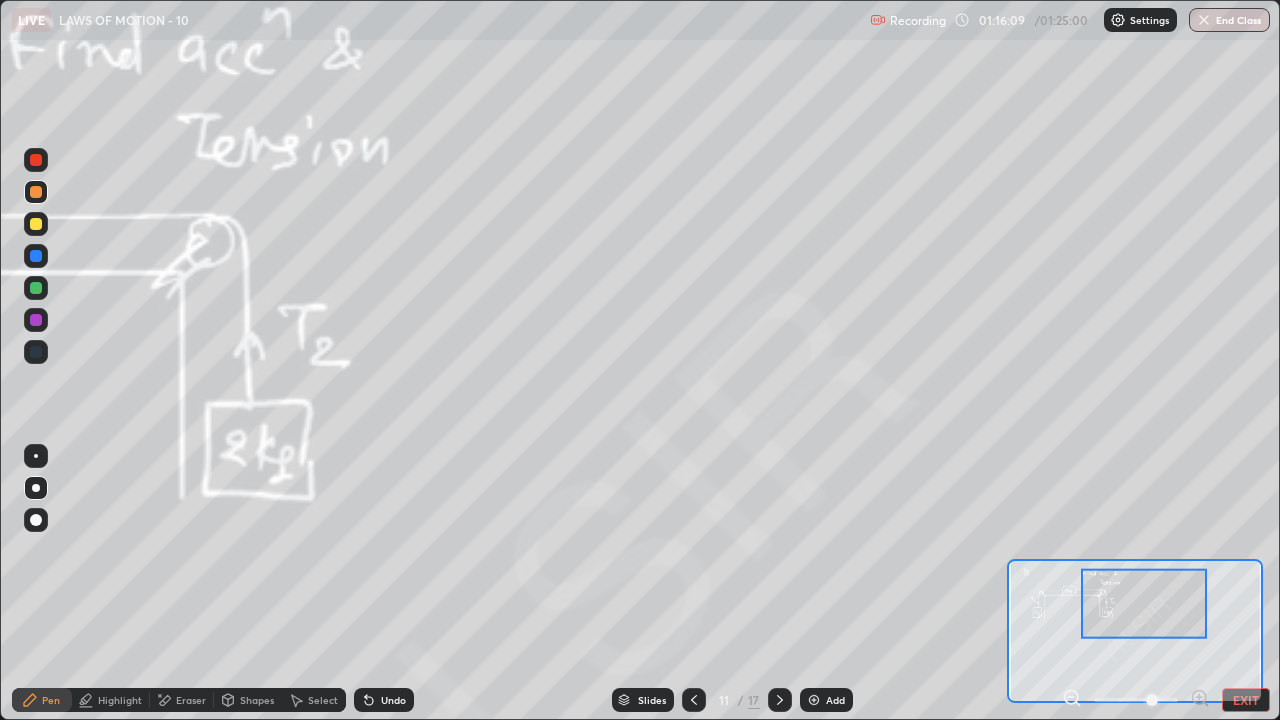 click 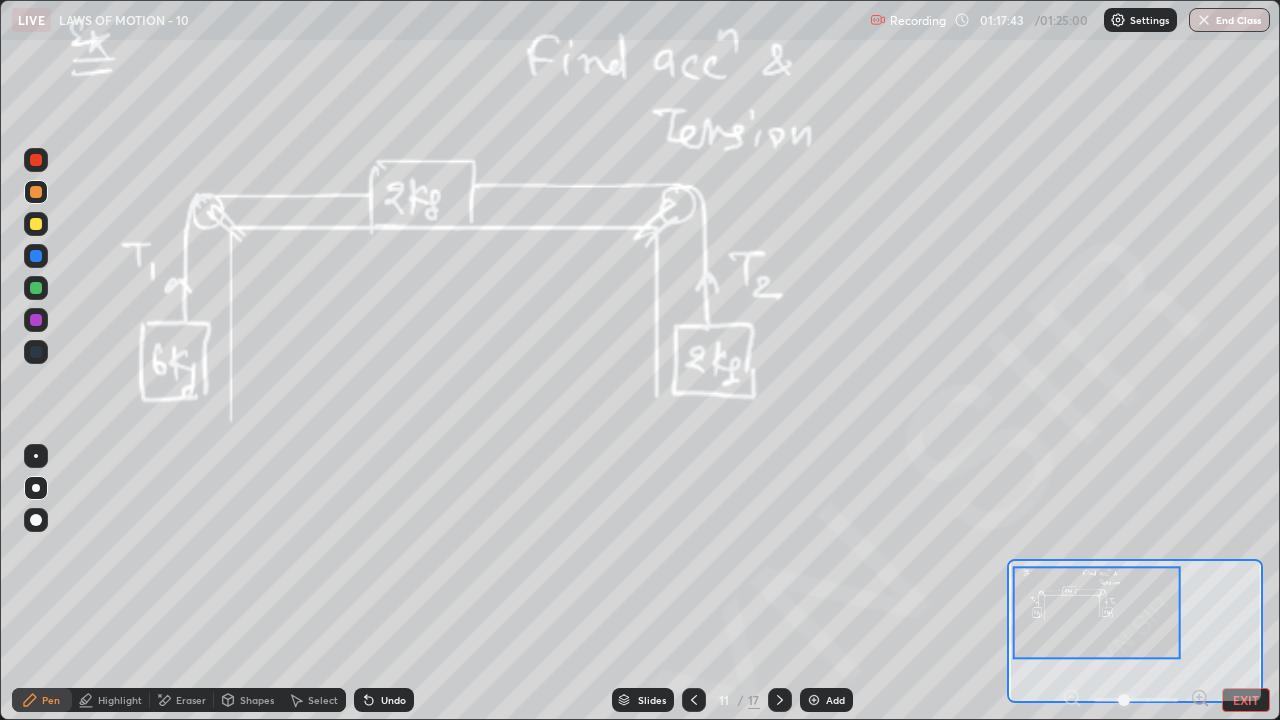 click 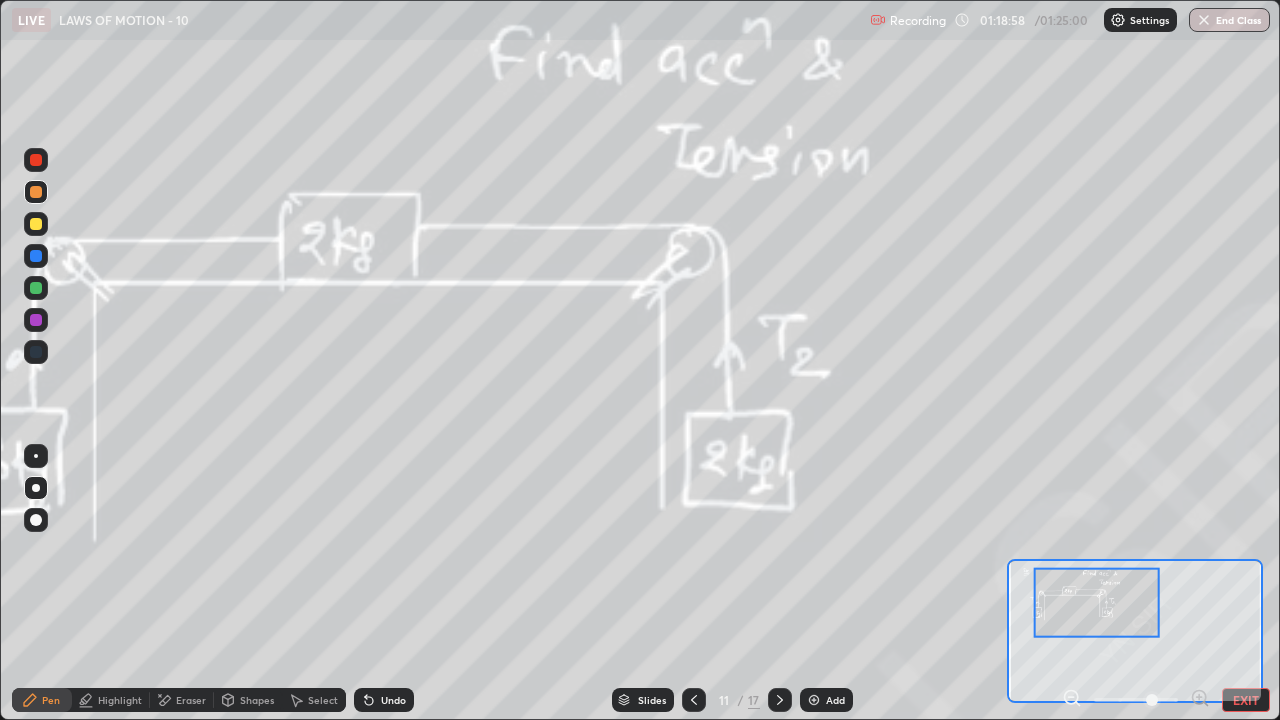click on "EXIT" at bounding box center [1246, 700] 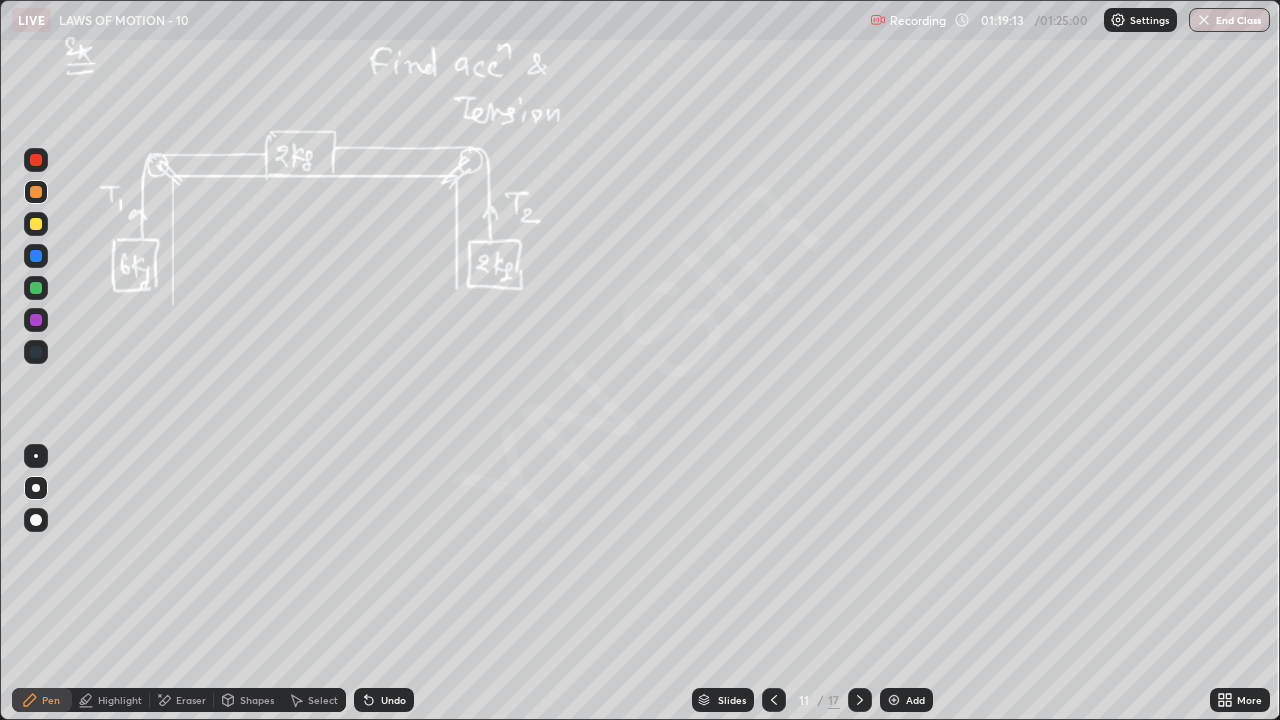 click on "Undo" at bounding box center [393, 700] 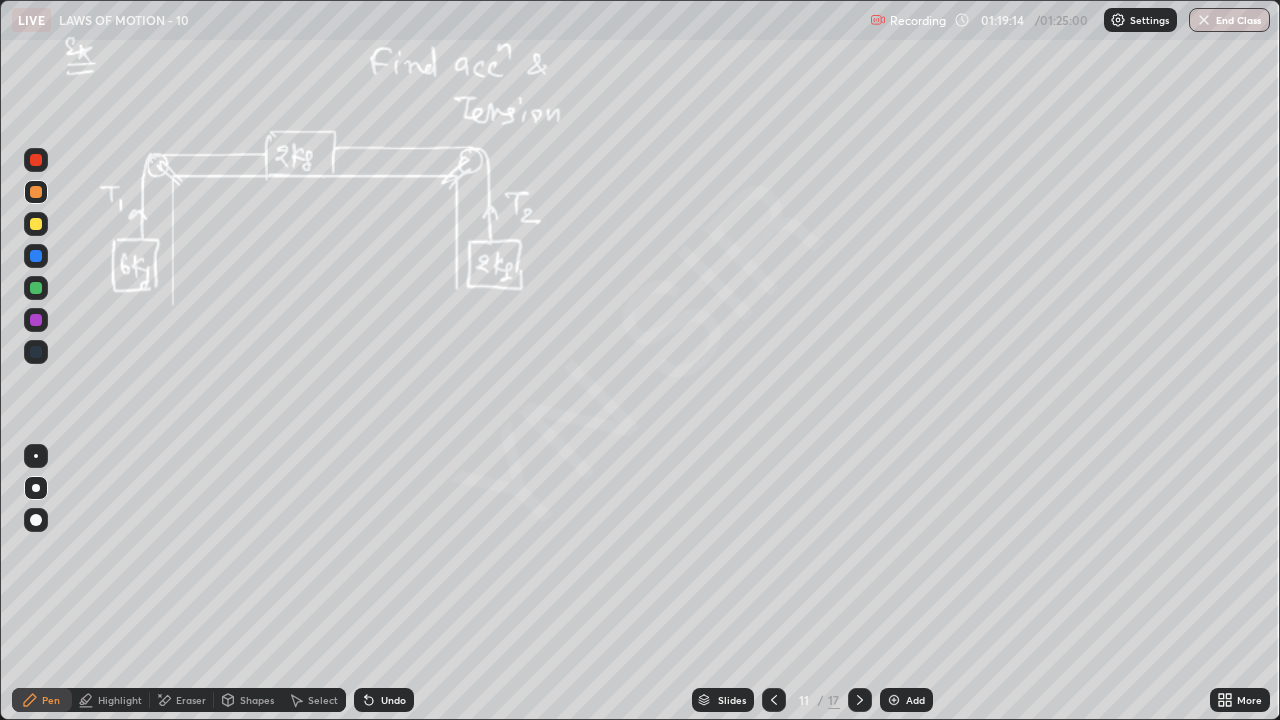 click on "Undo" at bounding box center [393, 700] 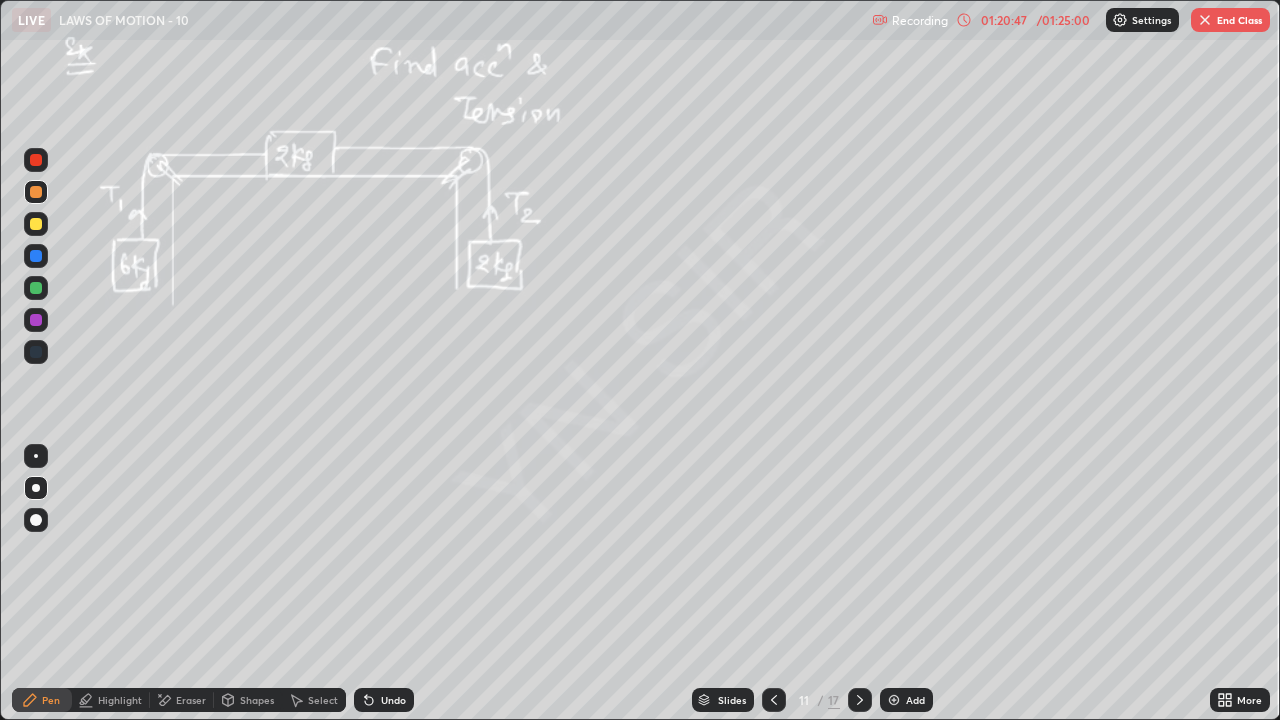 click on "Undo" at bounding box center (393, 700) 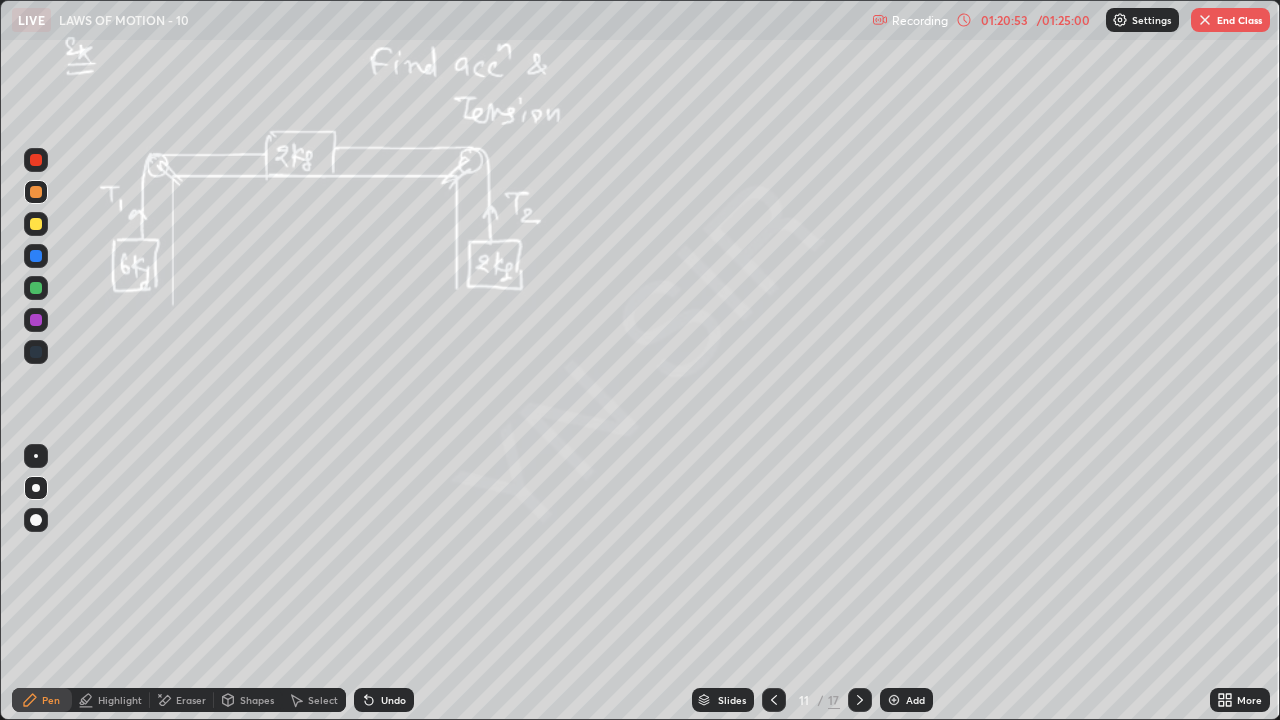 click on "Select" at bounding box center [323, 700] 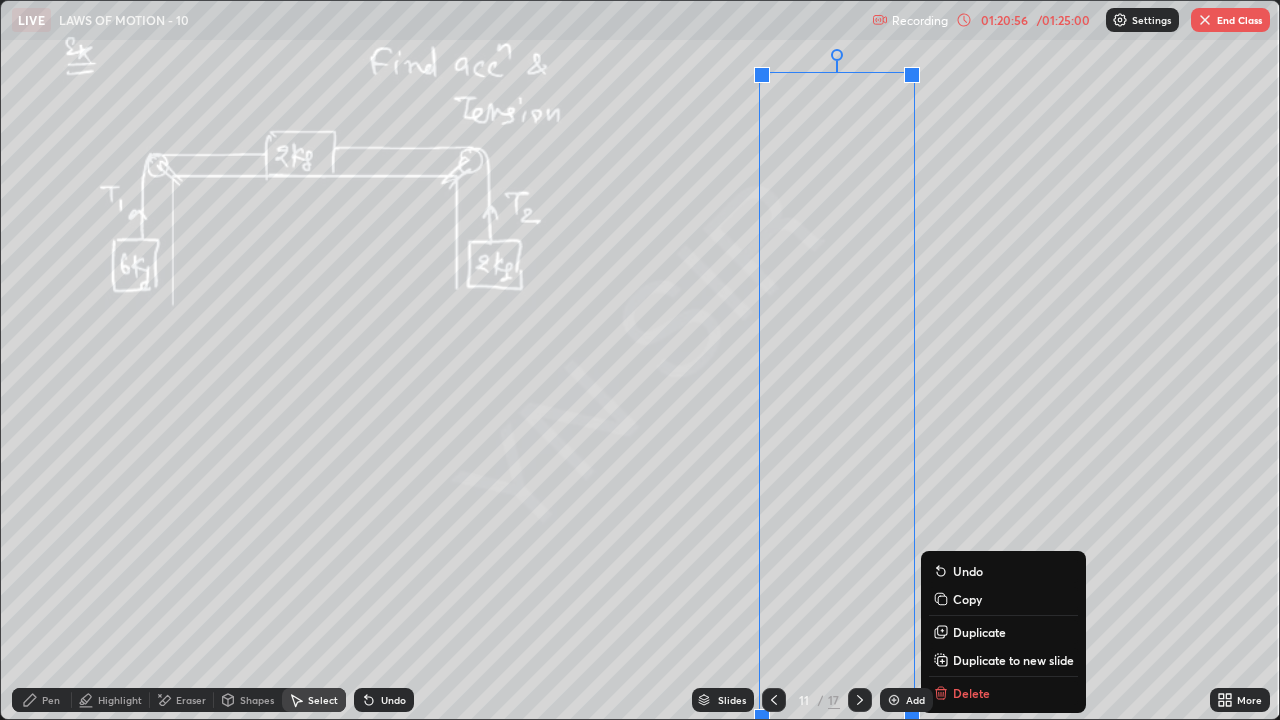click on "0 ° Undo Copy Duplicate Duplicate to new slide Delete" at bounding box center (640, 360) 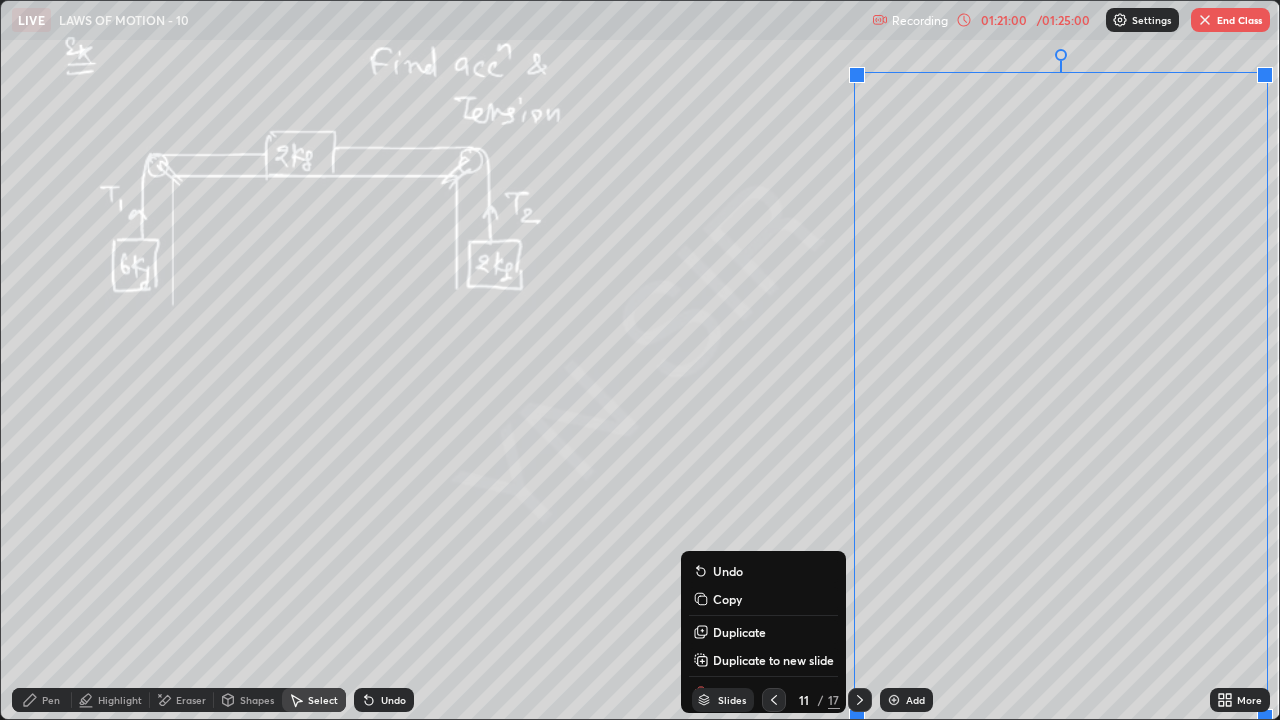 click on "Duplicate to new slide" at bounding box center (773, 660) 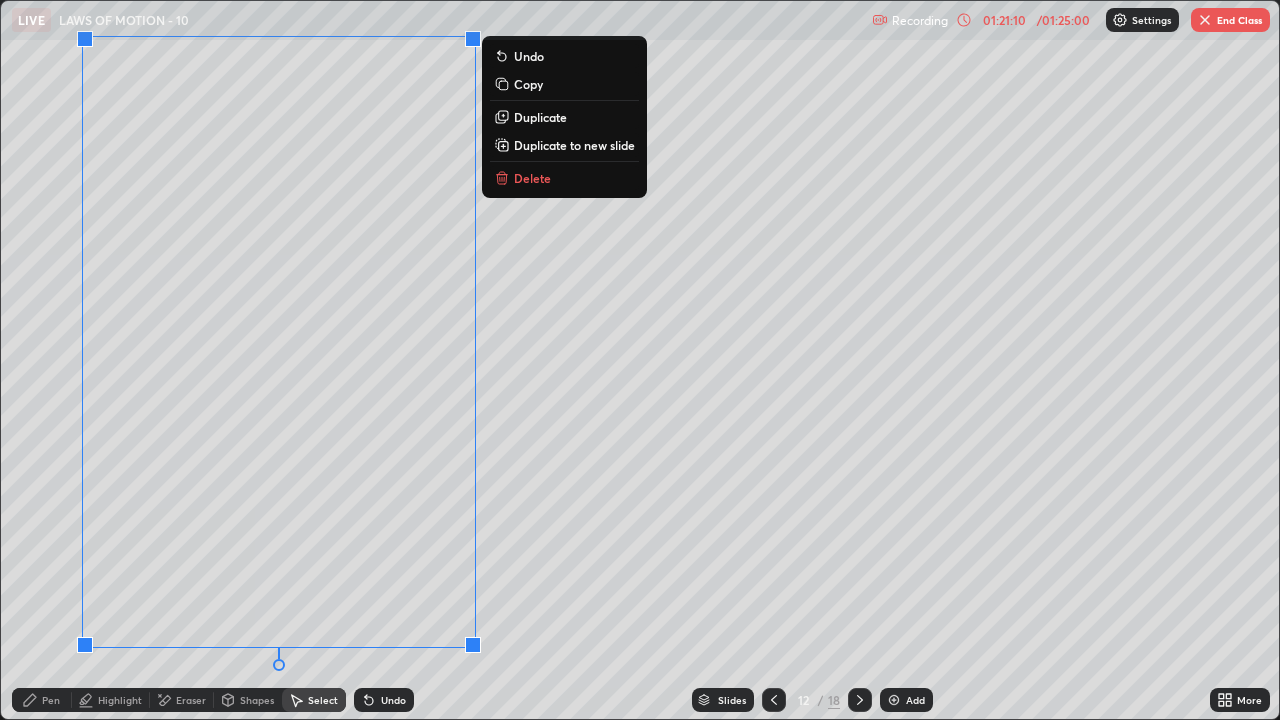 click on "Duplicate" at bounding box center [540, 117] 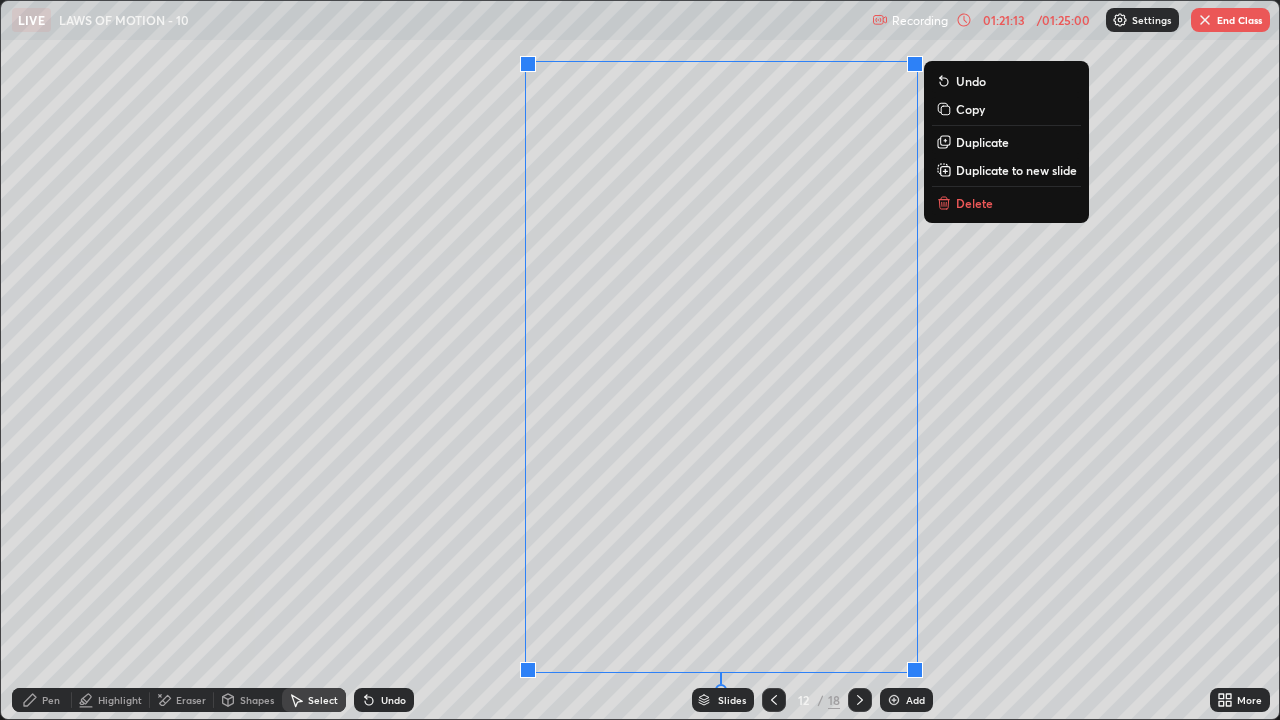 click on "0 ° Undo Copy Duplicate Duplicate to new slide Delete" at bounding box center (640, 360) 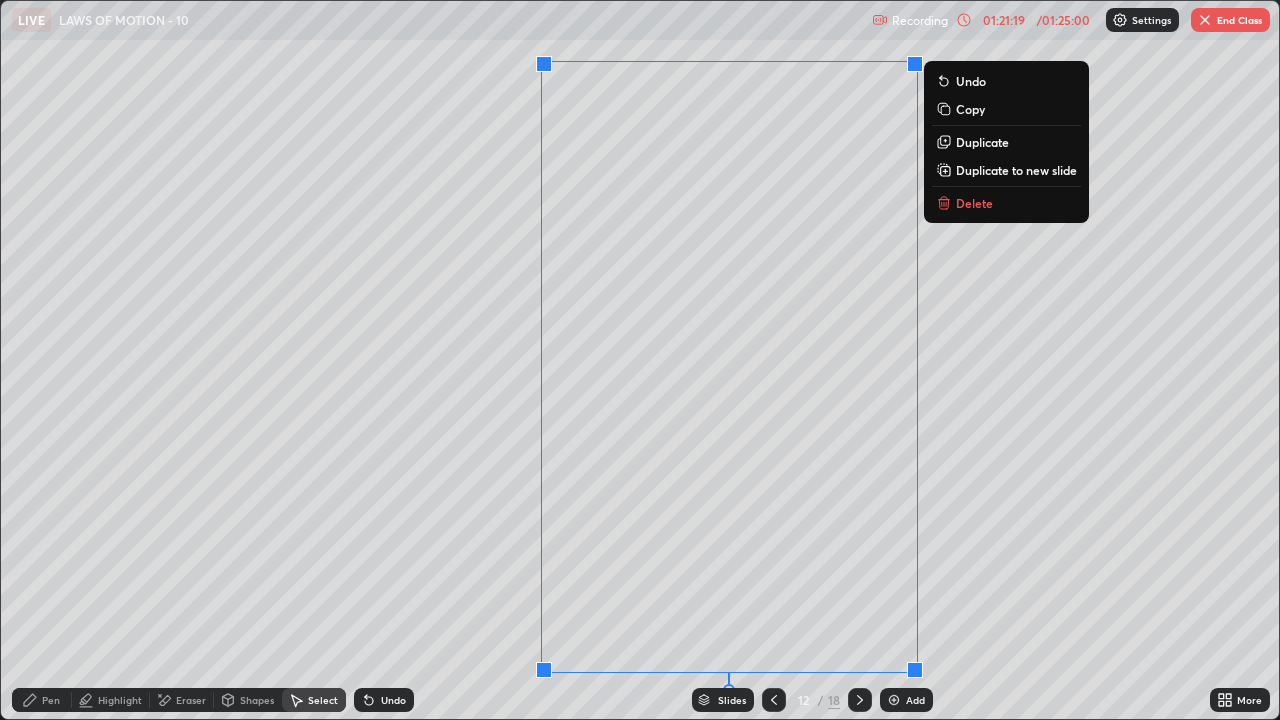 click on "Delete" at bounding box center (974, 203) 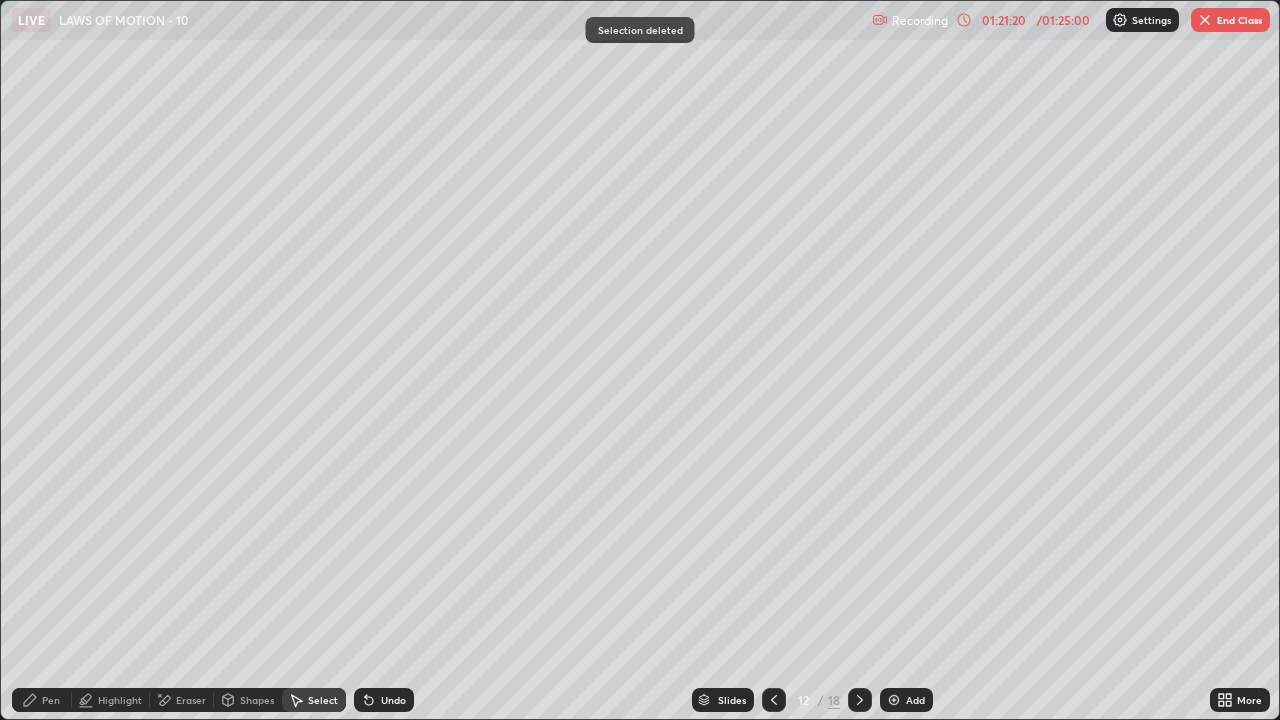 click on "Pen" at bounding box center (51, 700) 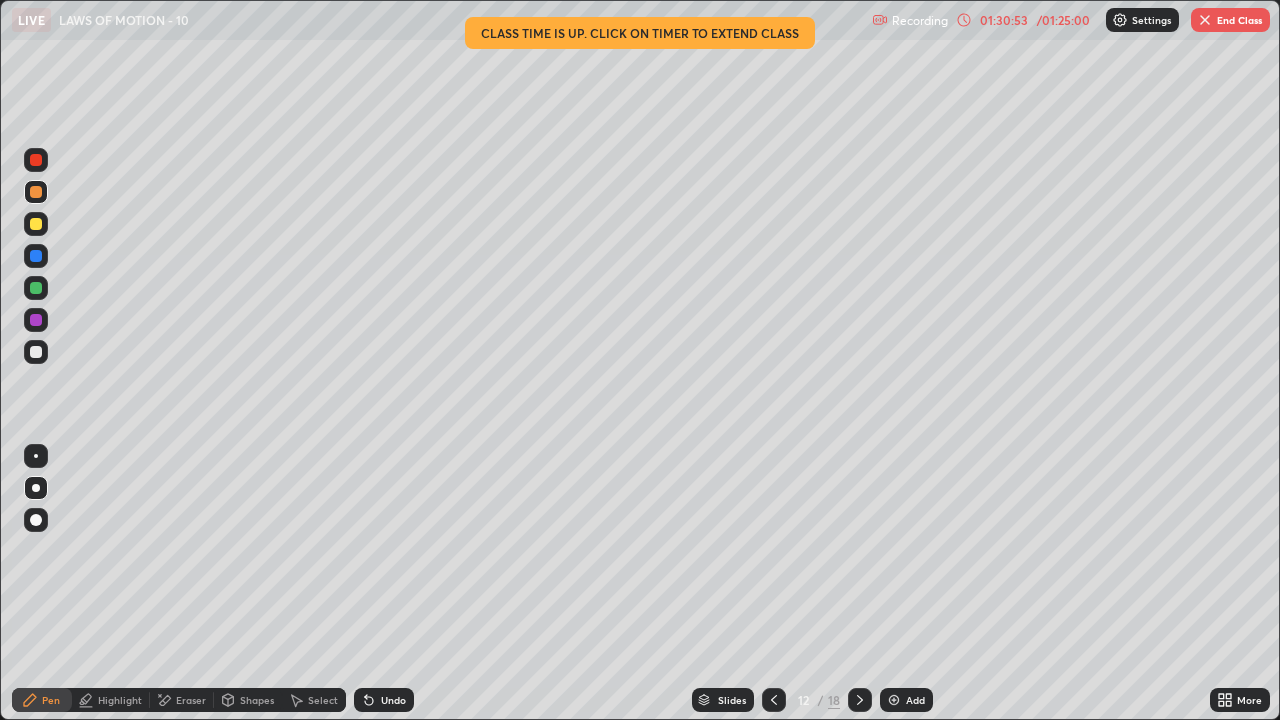 click on "End Class" at bounding box center [1230, 20] 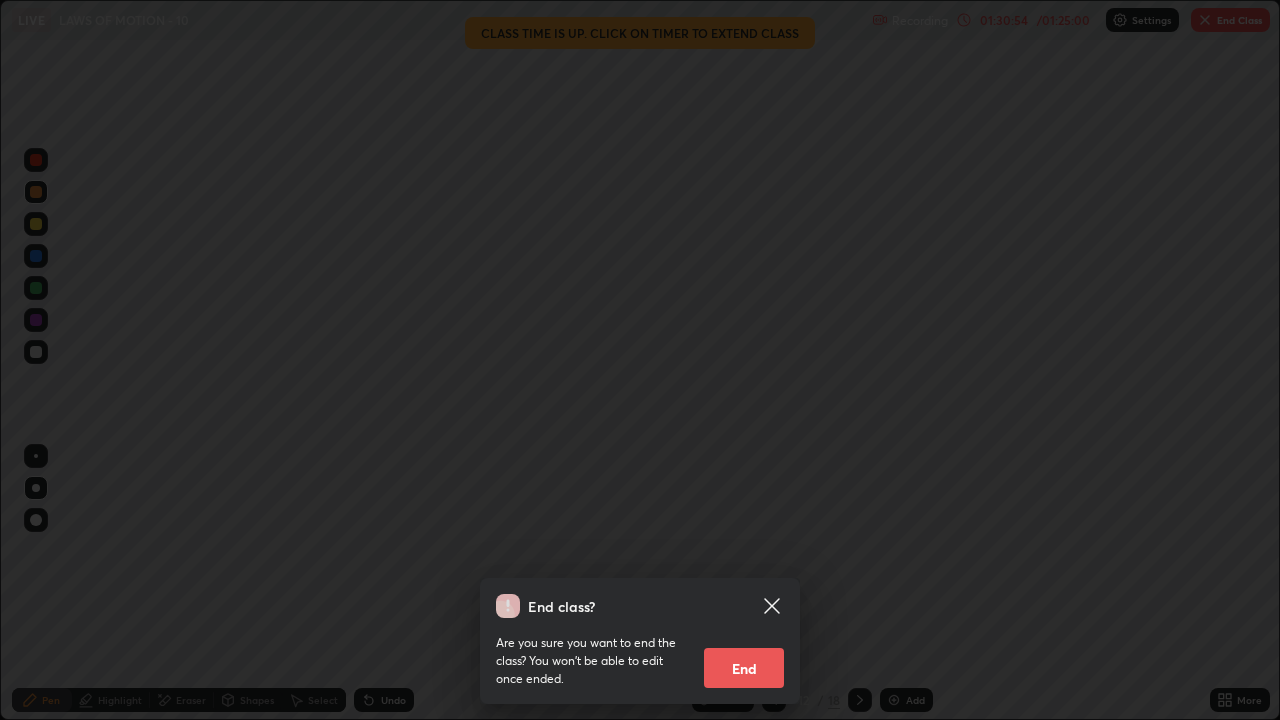 click on "End" at bounding box center (744, 668) 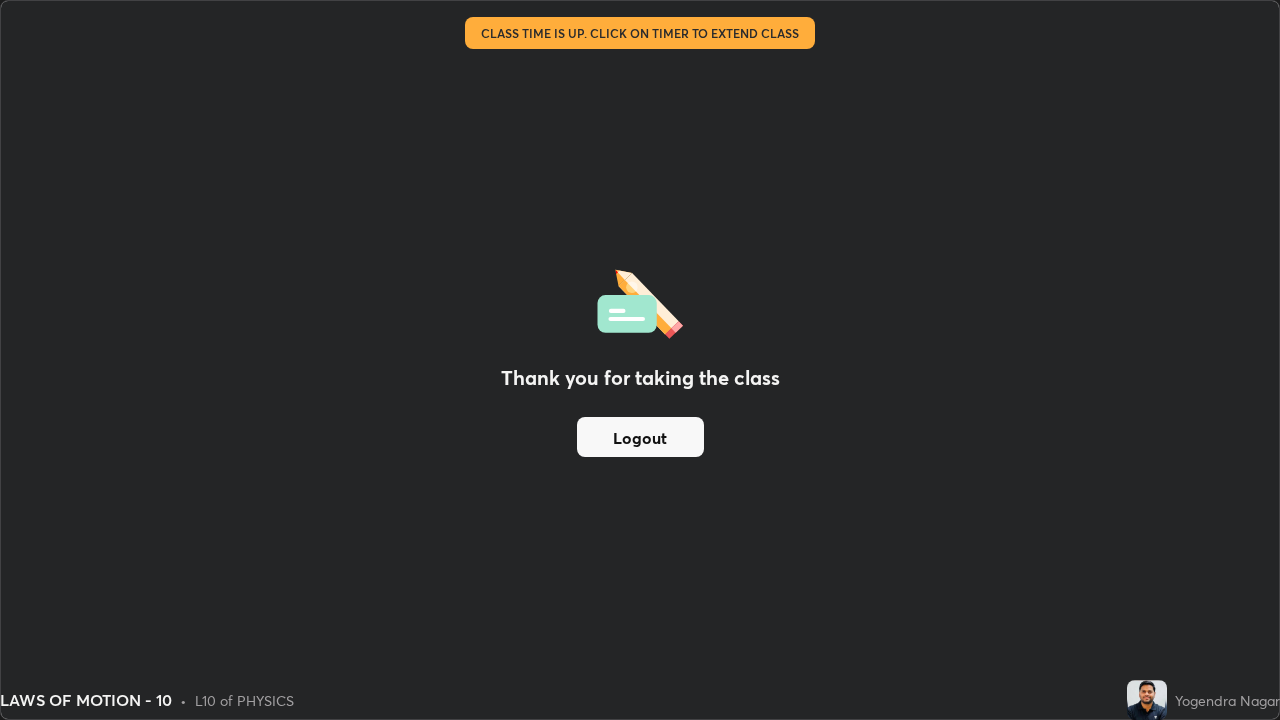 click on "Logout" at bounding box center [640, 437] 